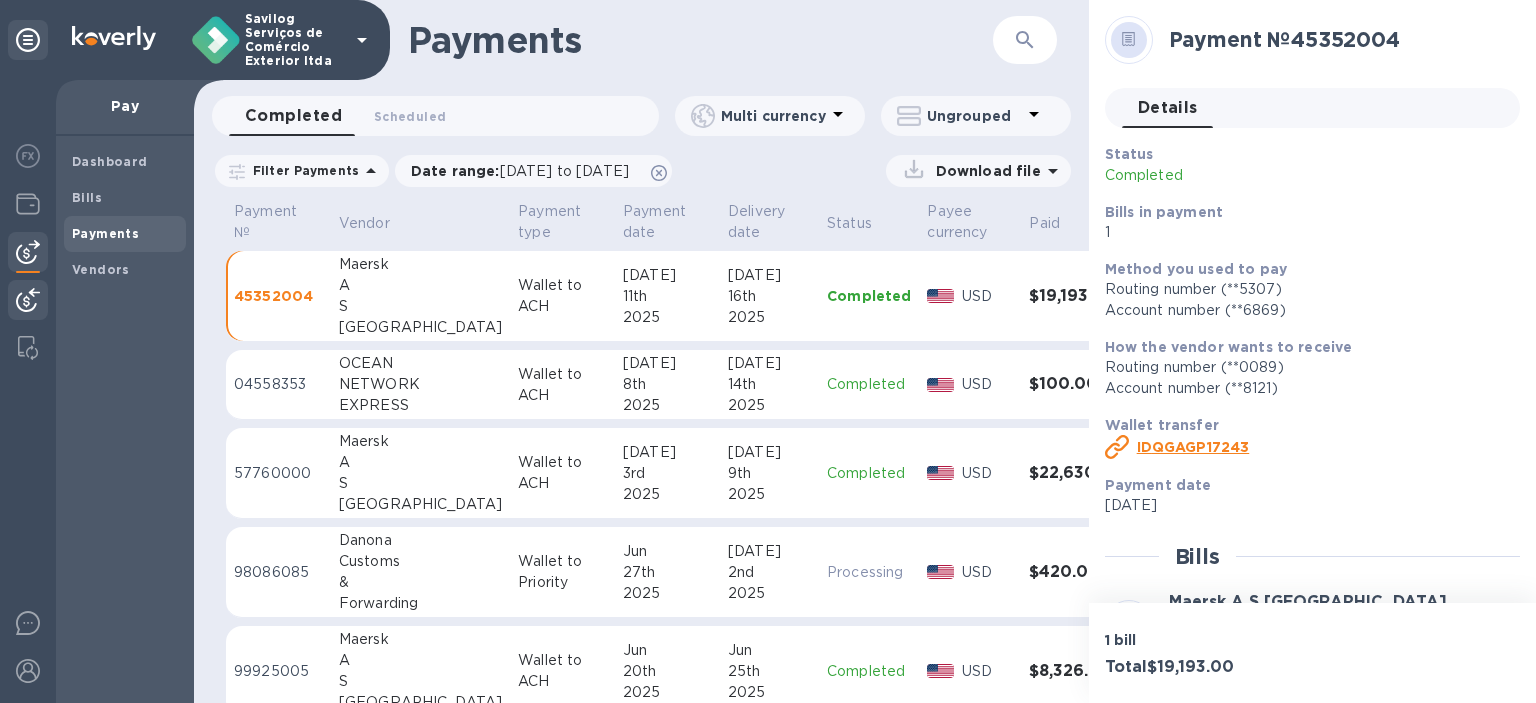 scroll, scrollTop: 0, scrollLeft: 0, axis: both 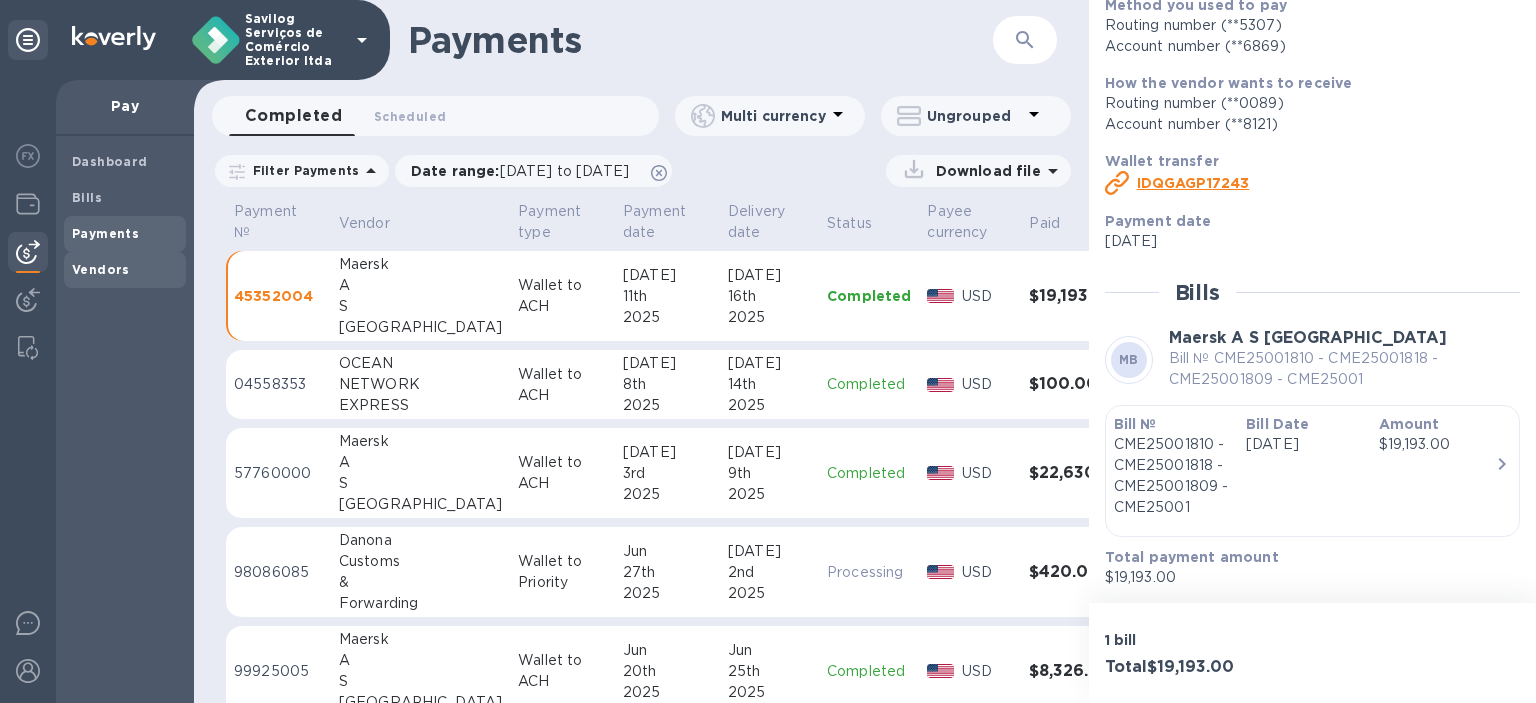 click on "Vendors" at bounding box center (101, 269) 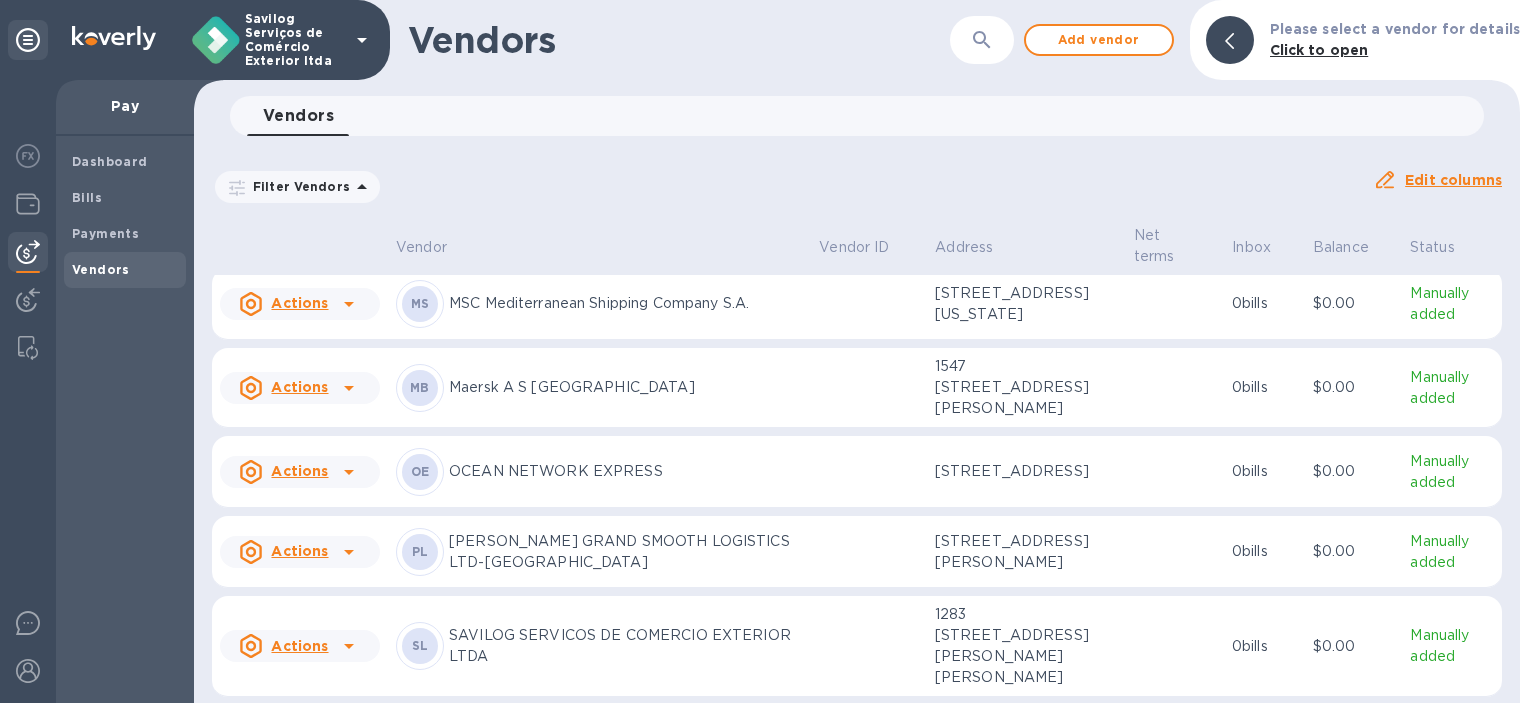 scroll, scrollTop: 1705, scrollLeft: 0, axis: vertical 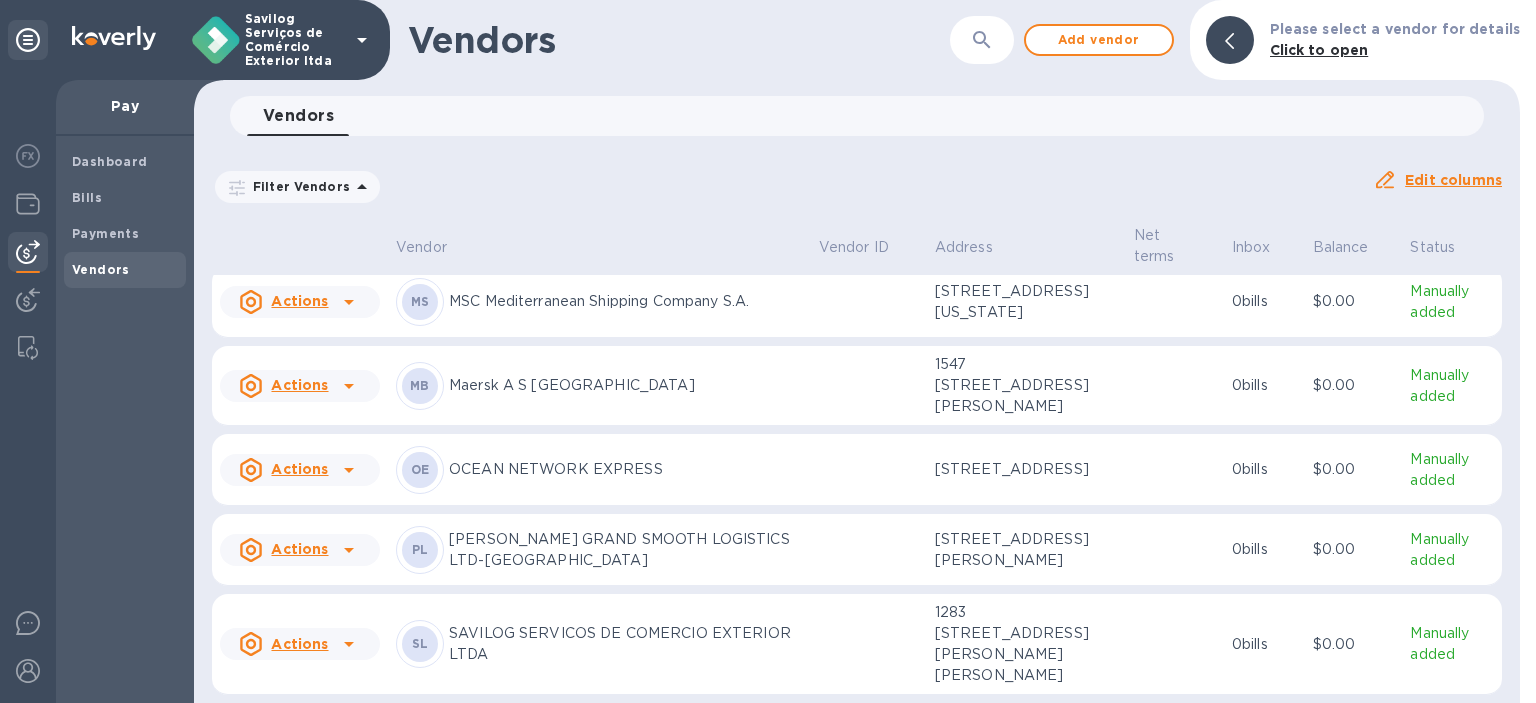 click 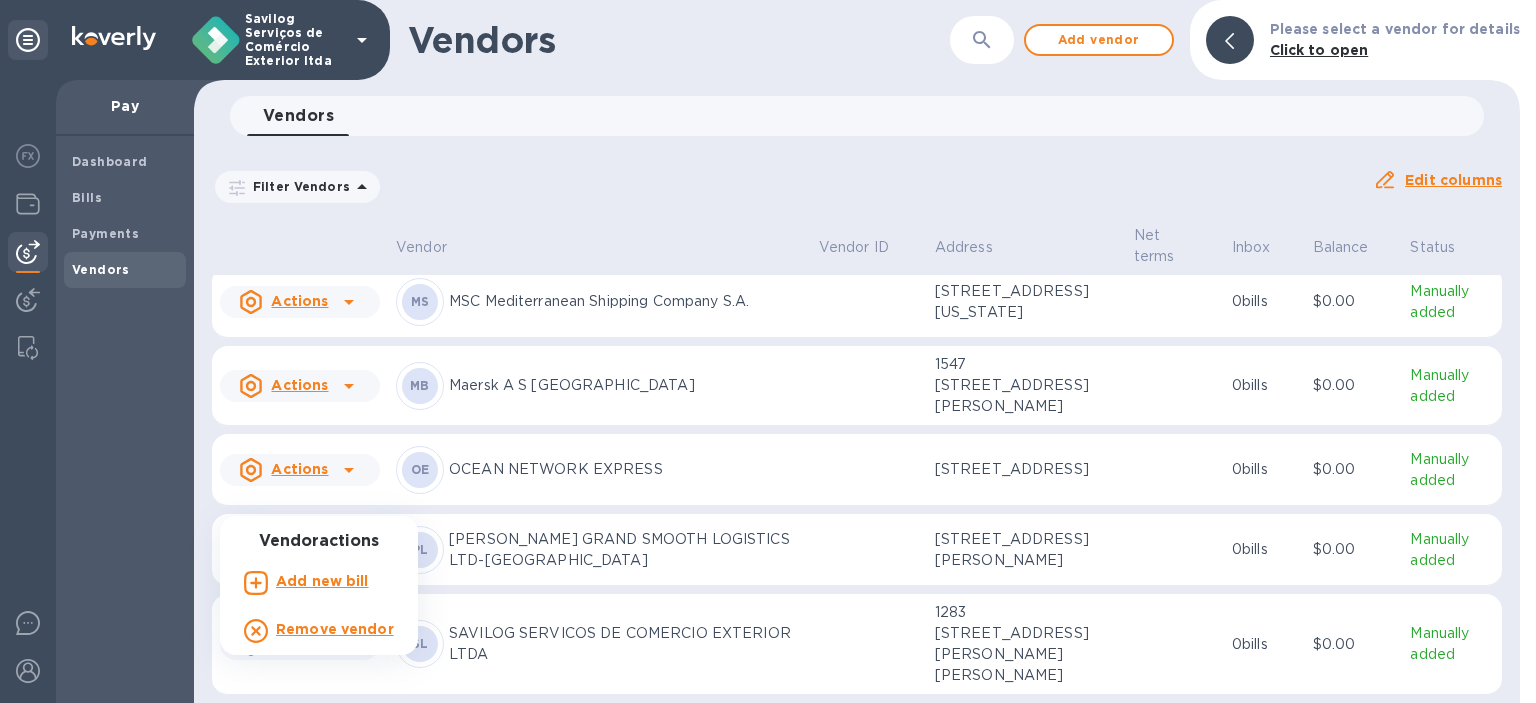 click on "Add new bill" at bounding box center [322, 581] 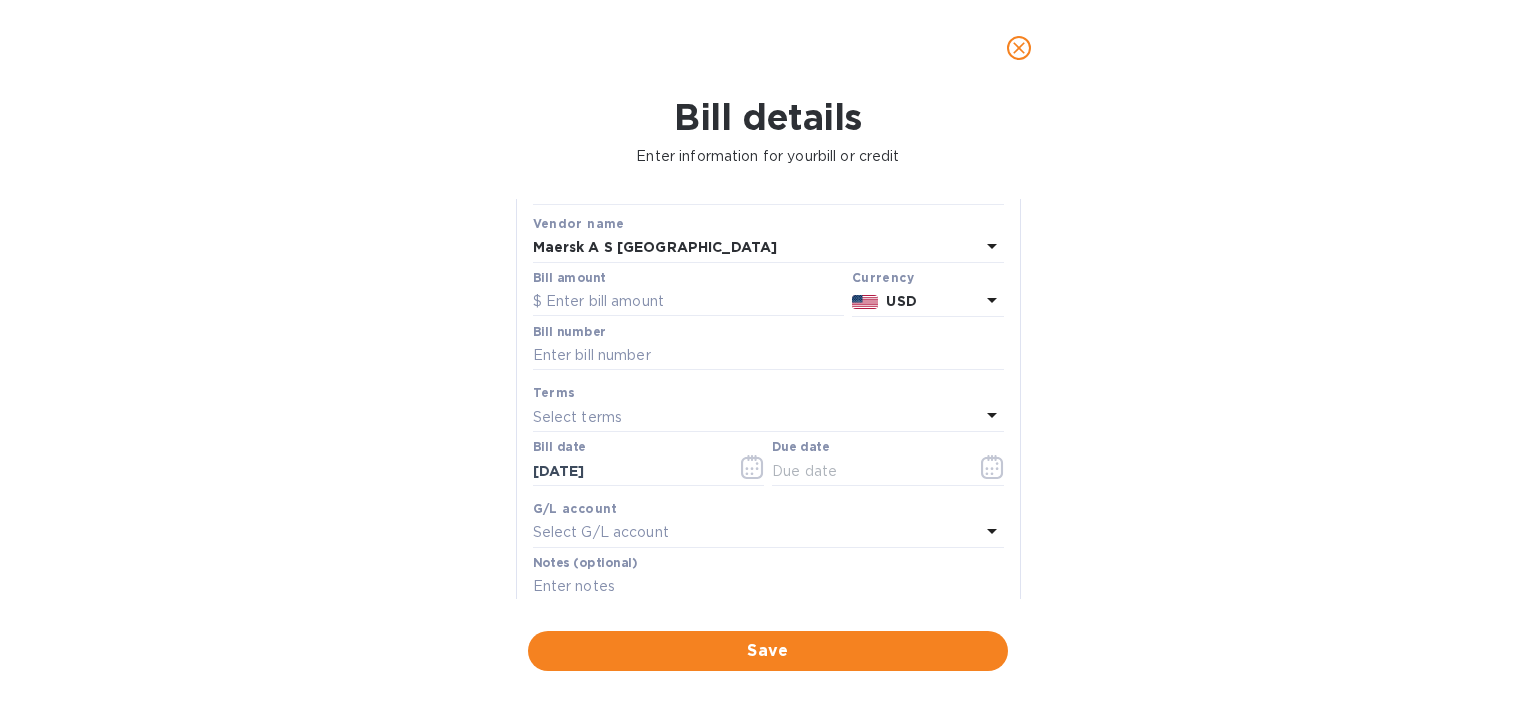 scroll, scrollTop: 100, scrollLeft: 0, axis: vertical 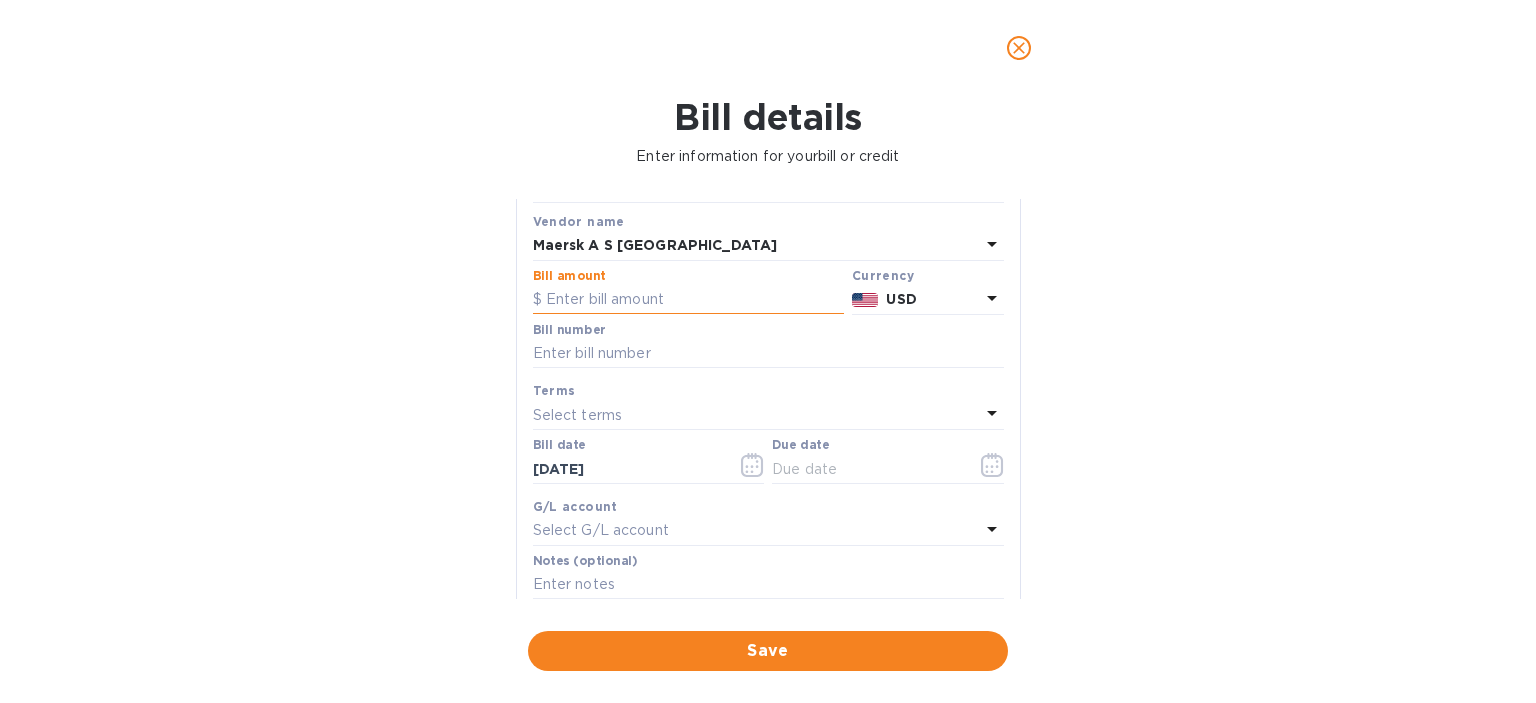 click at bounding box center [688, 300] 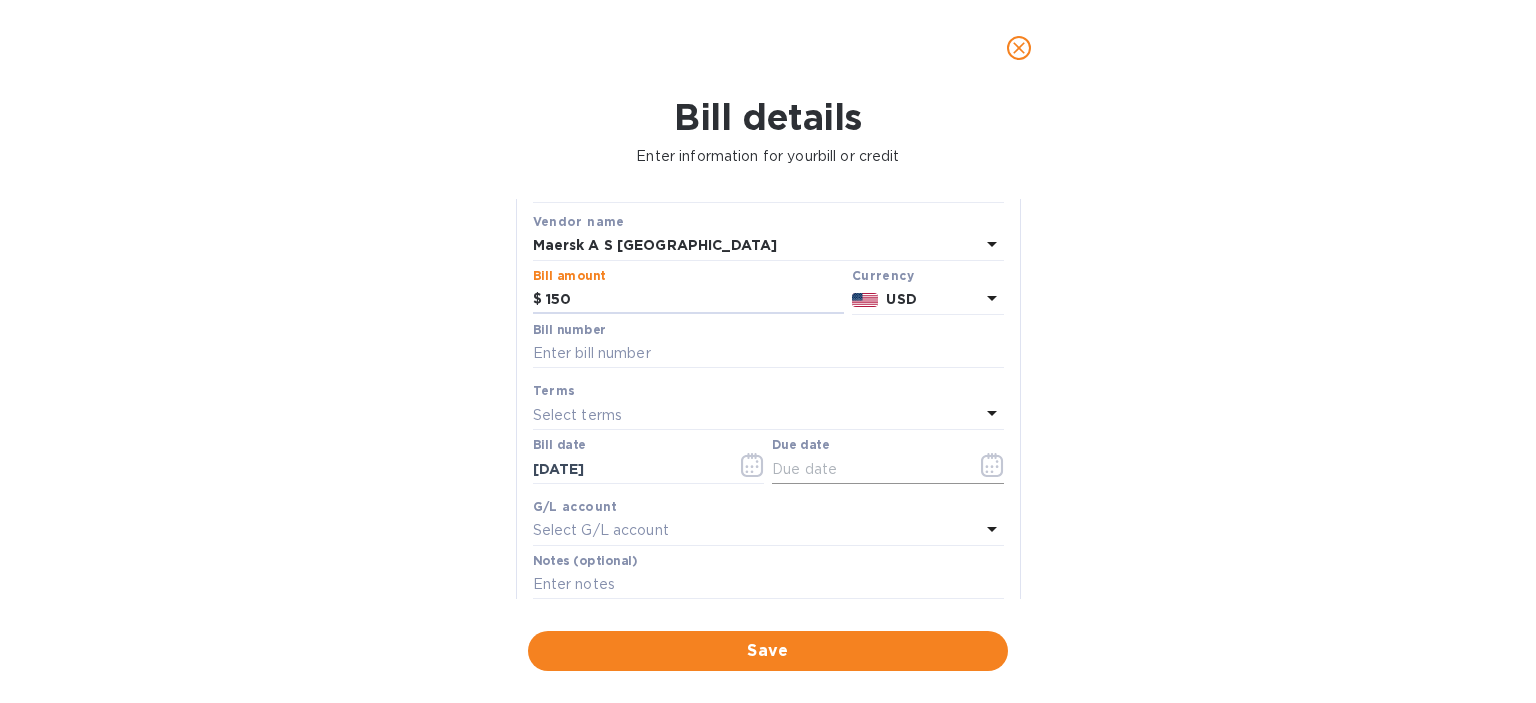 type on "150" 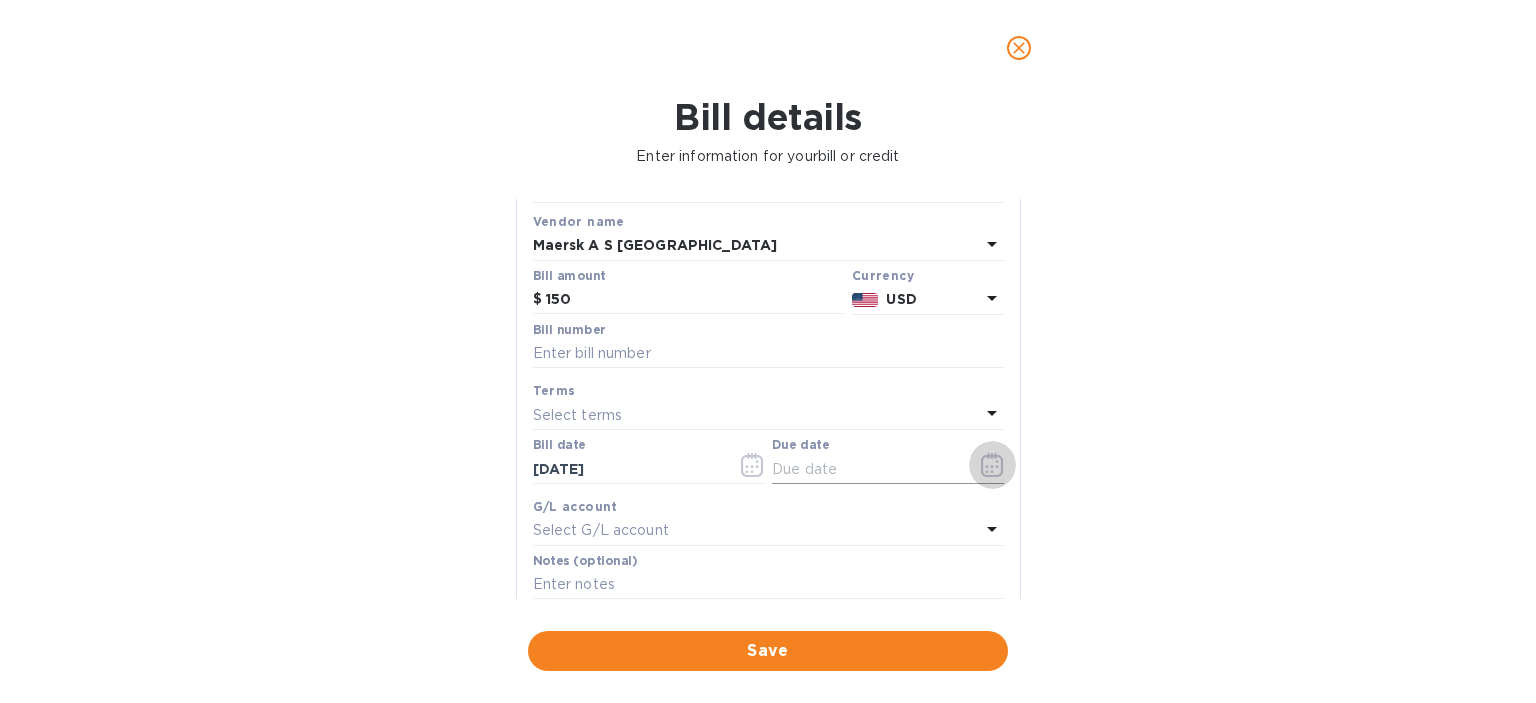 click 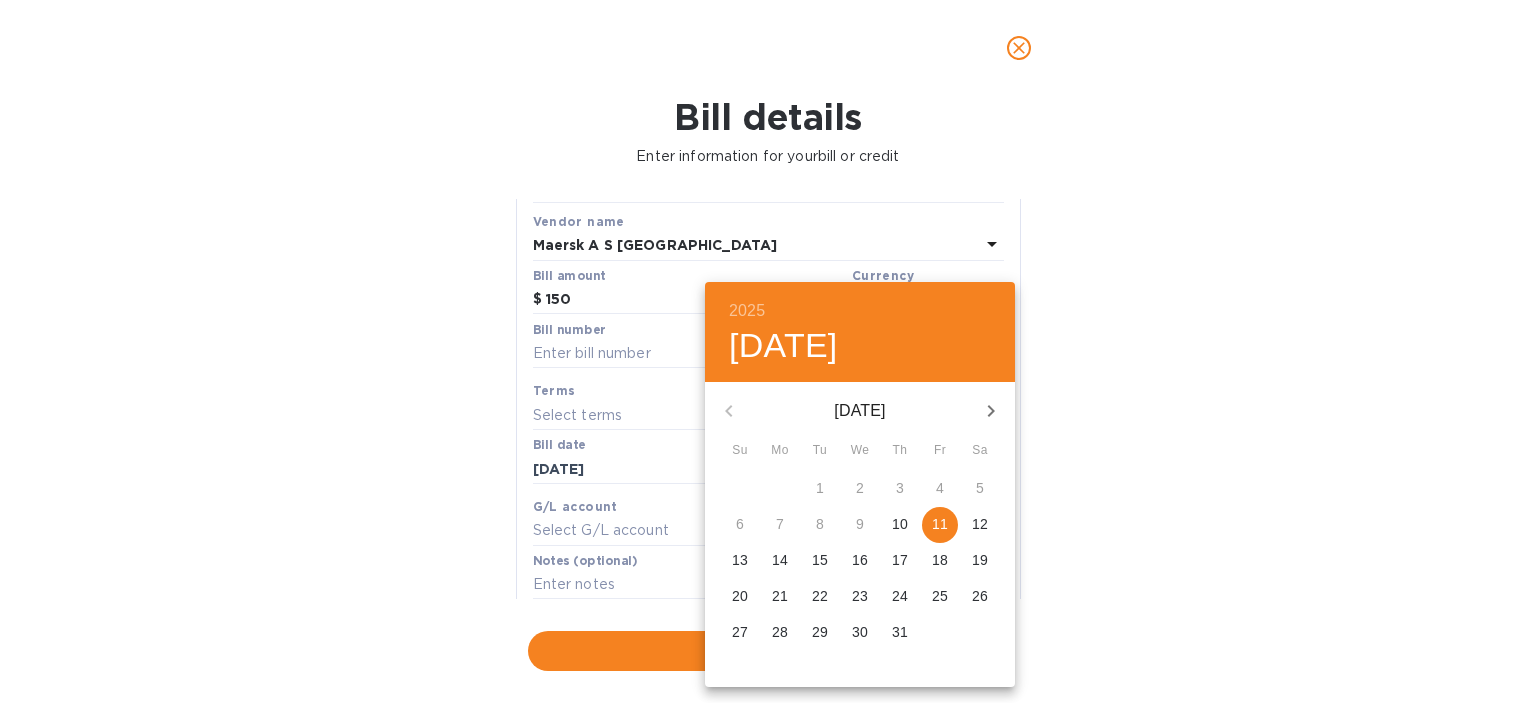 click on "11" at bounding box center (940, 524) 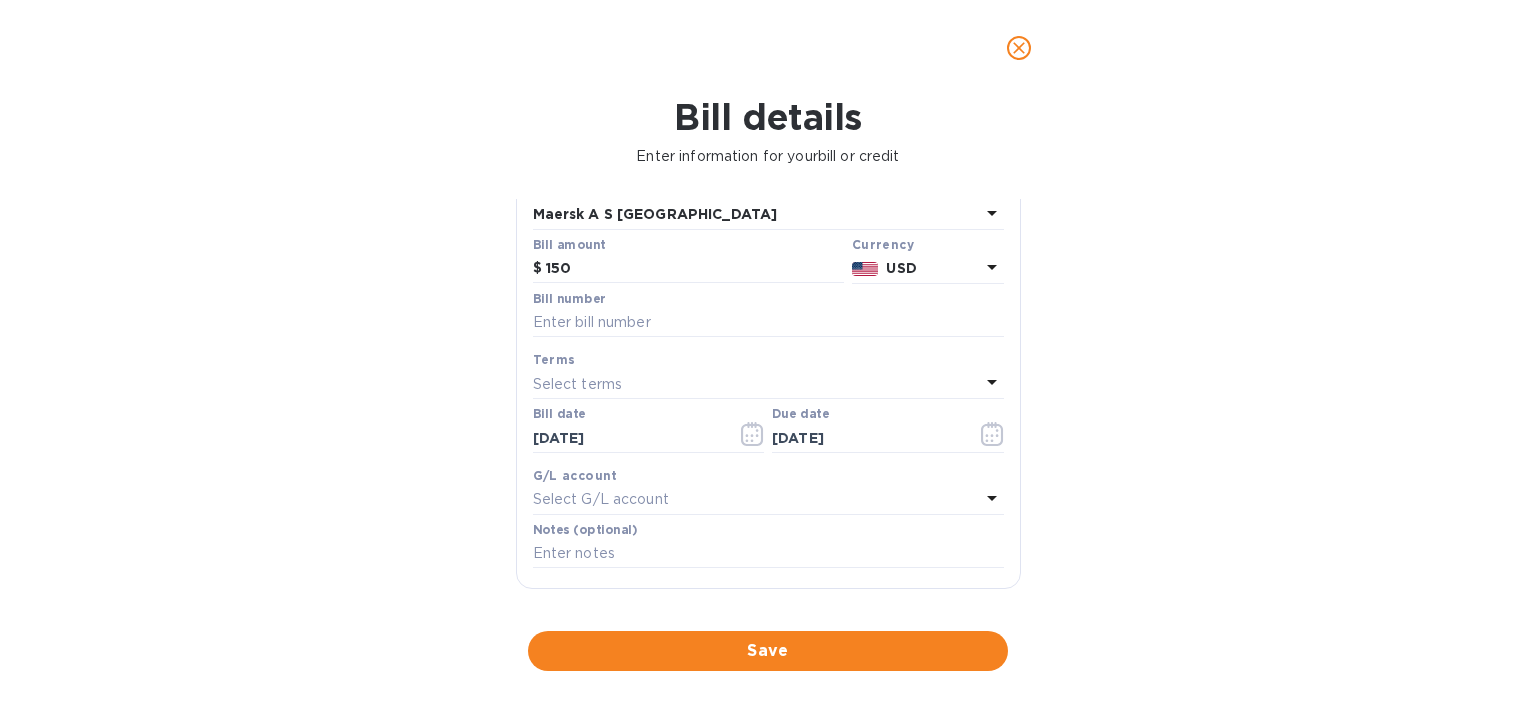 scroll, scrollTop: 200, scrollLeft: 0, axis: vertical 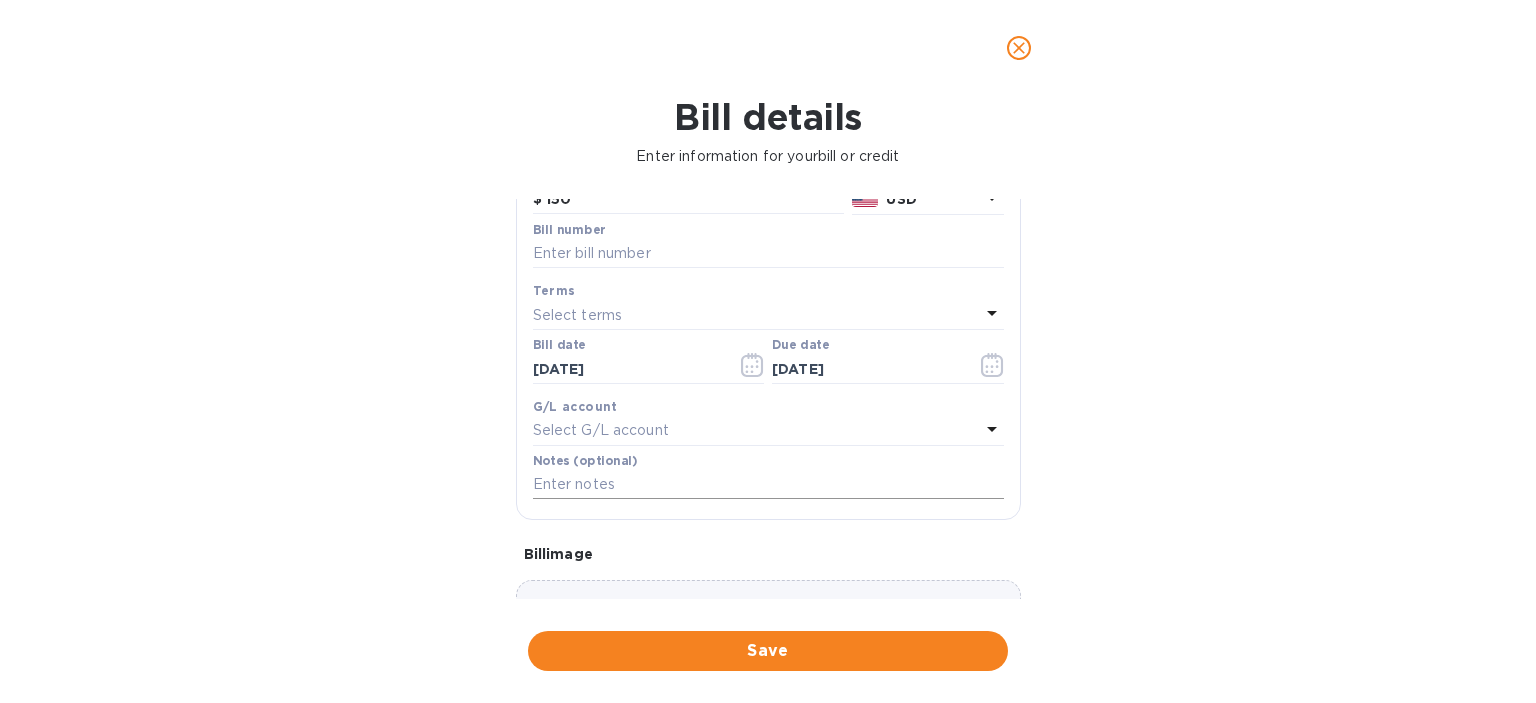 click at bounding box center [768, 485] 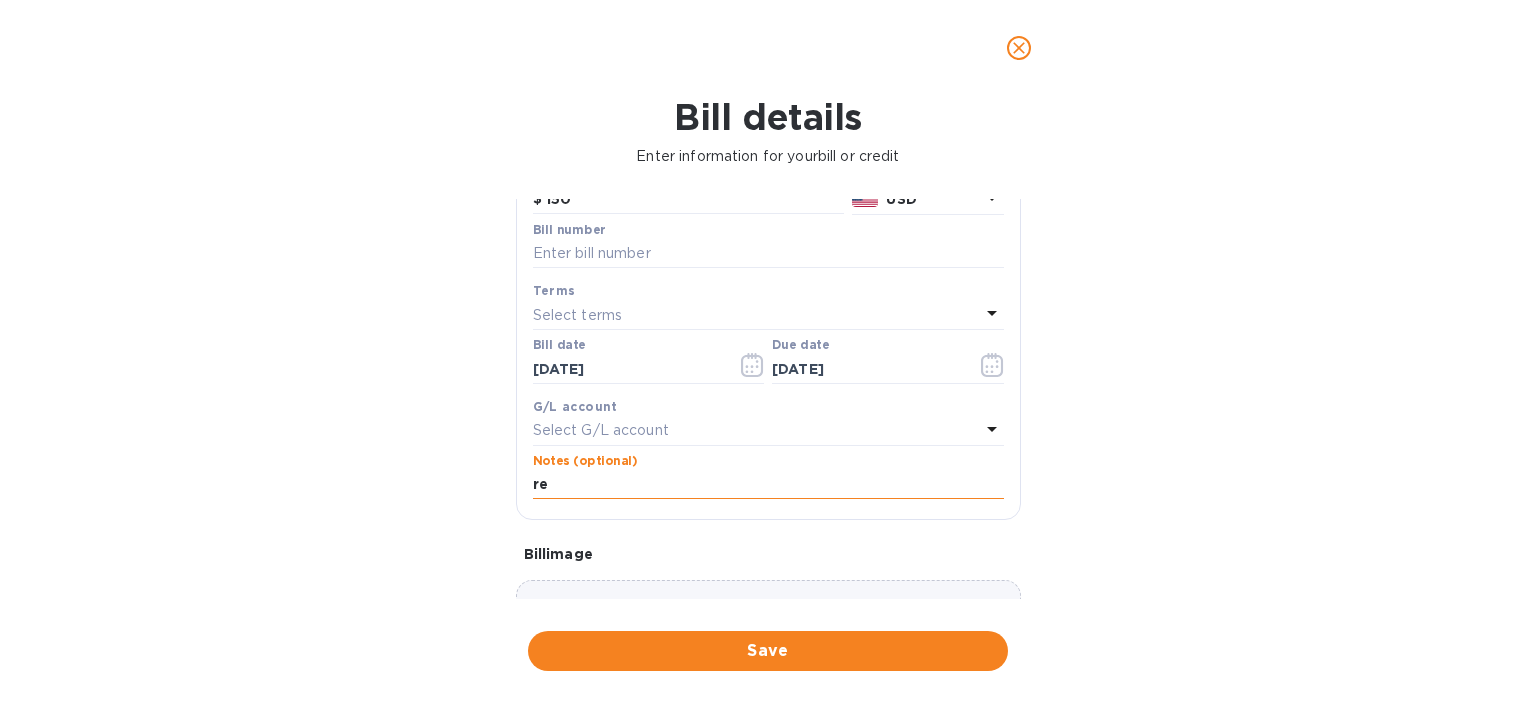 type on "r" 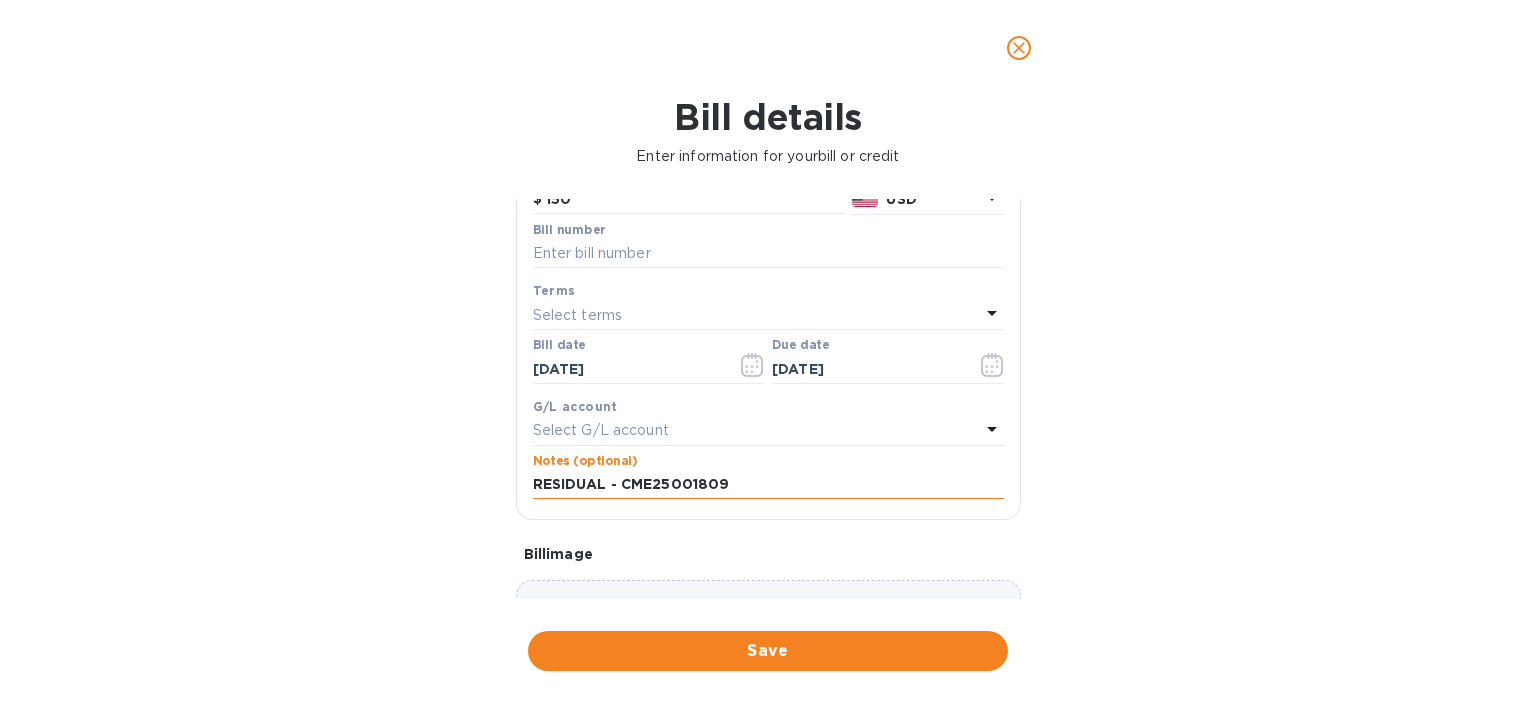 click on "RESIDUAL - CME25001809" at bounding box center (768, 485) 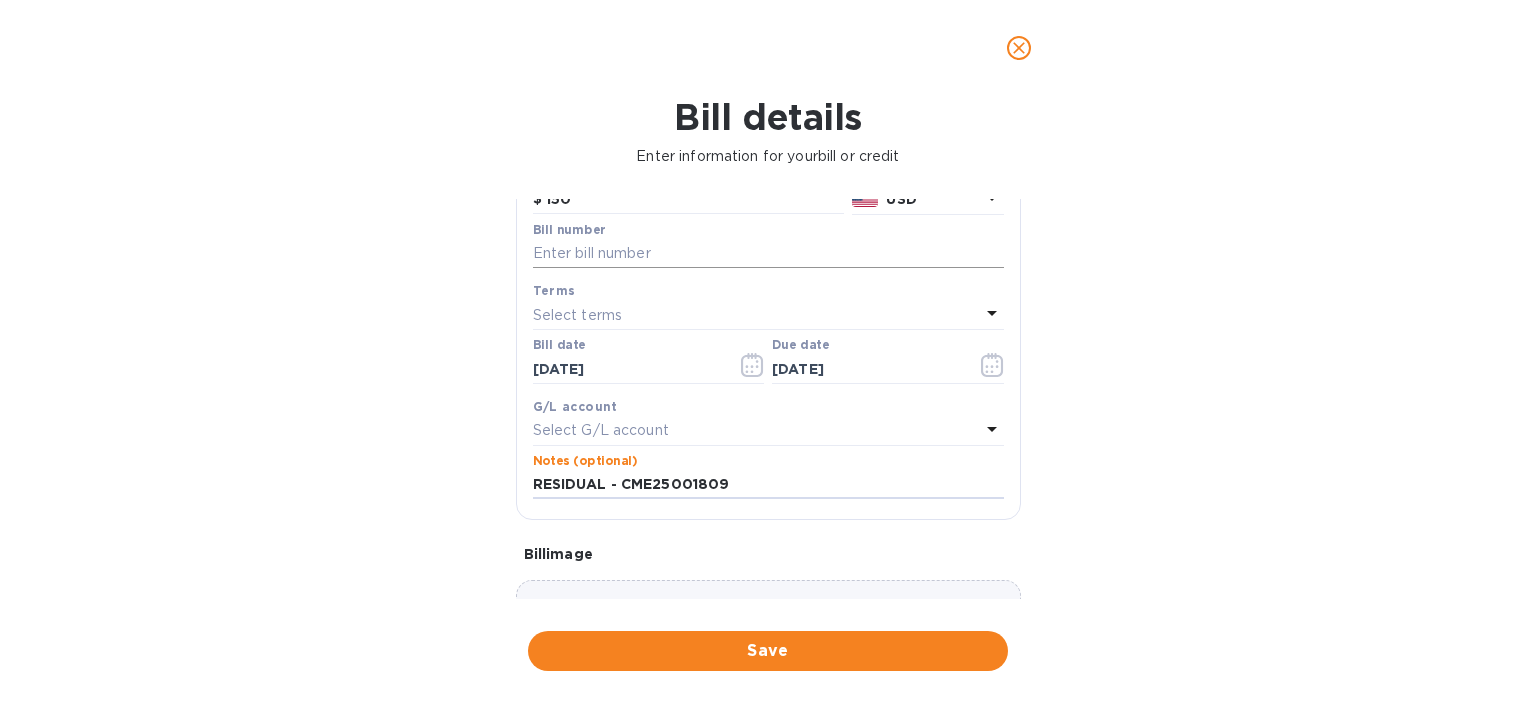 type on "RESIDUAL - CME25001809" 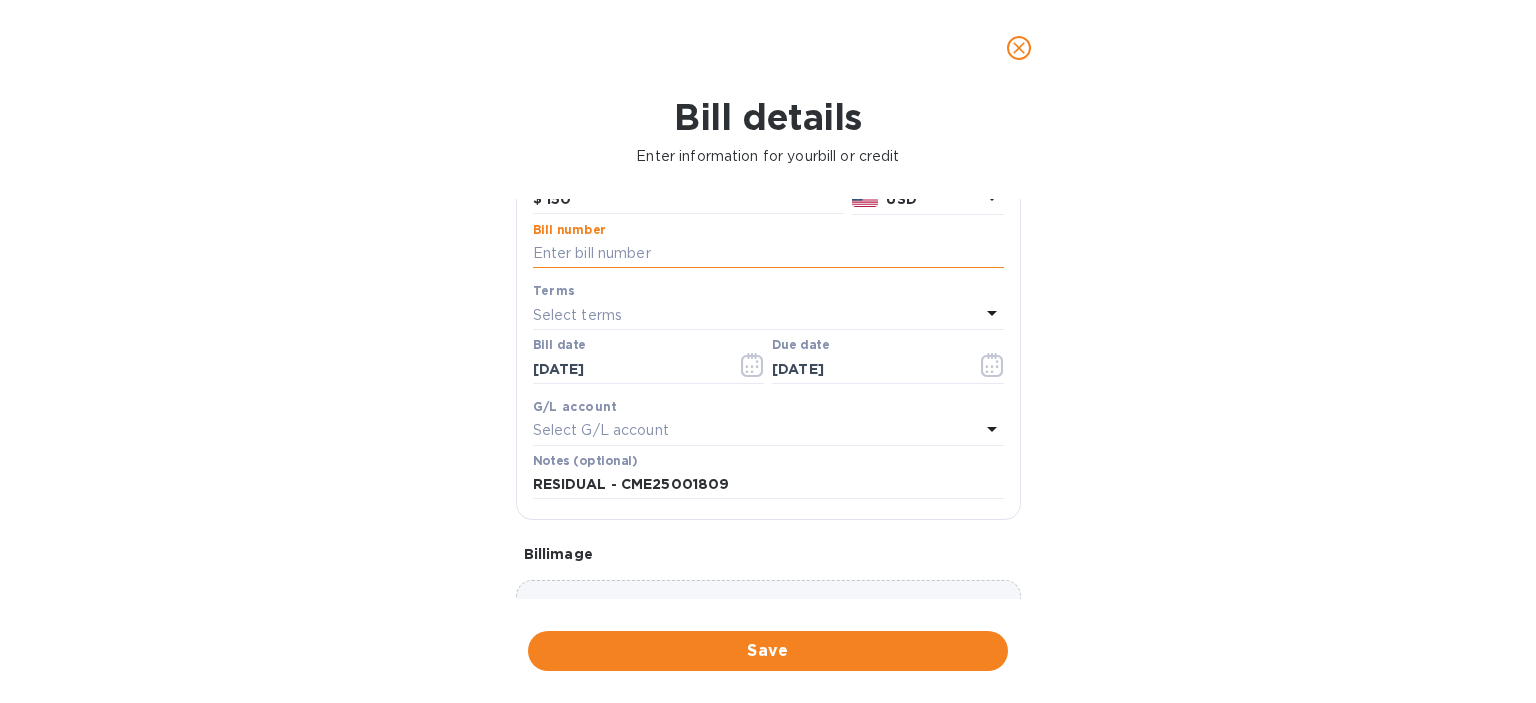 click at bounding box center [768, 254] 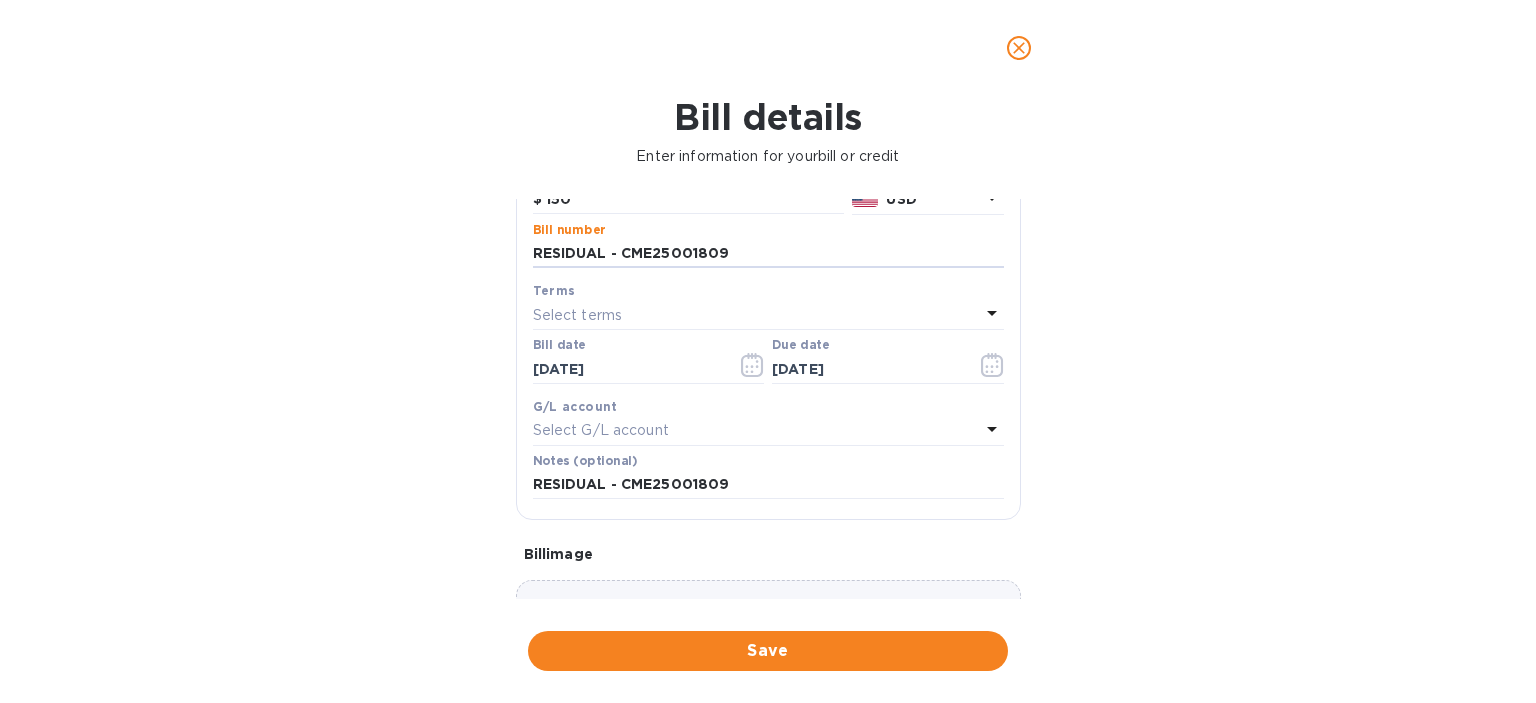 type on "RESIDUAL - CME25001809" 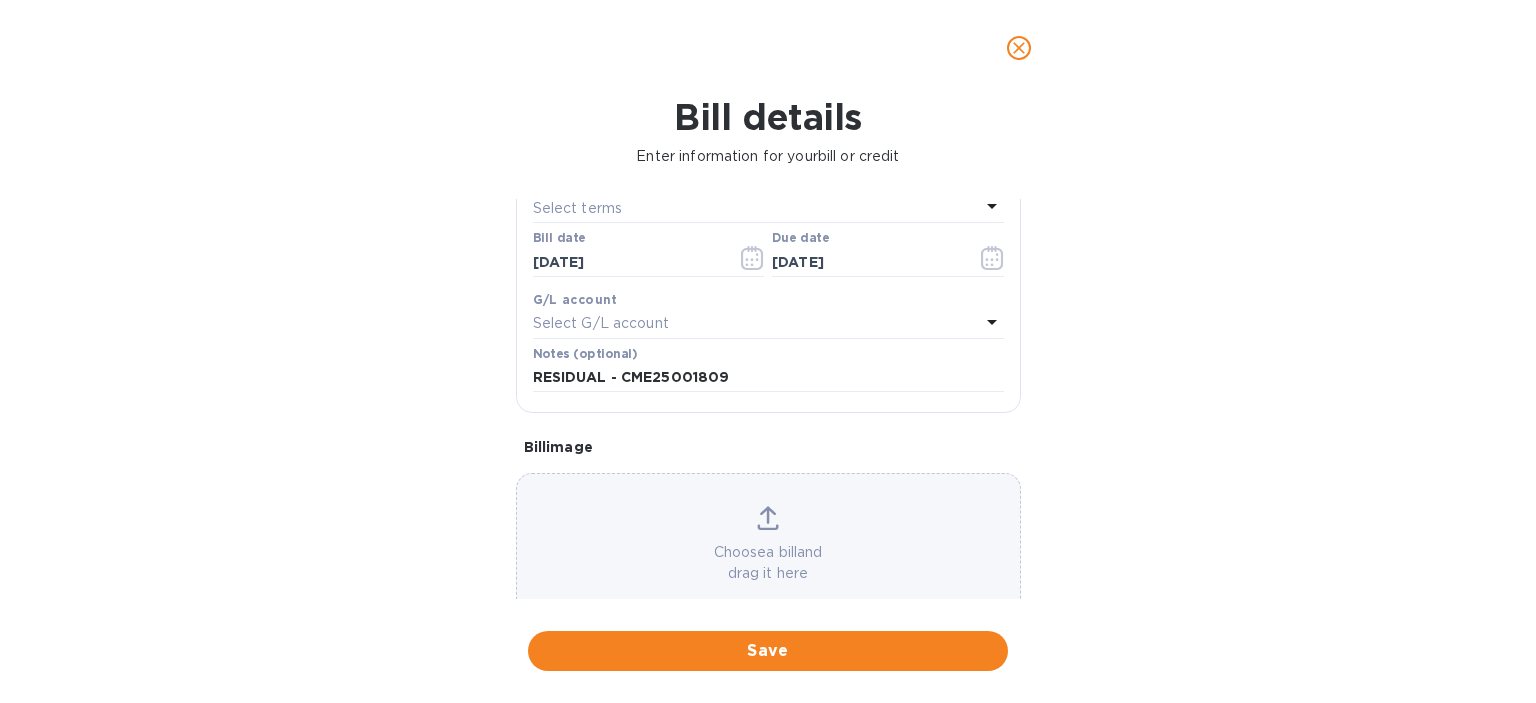 scroll, scrollTop: 251, scrollLeft: 0, axis: vertical 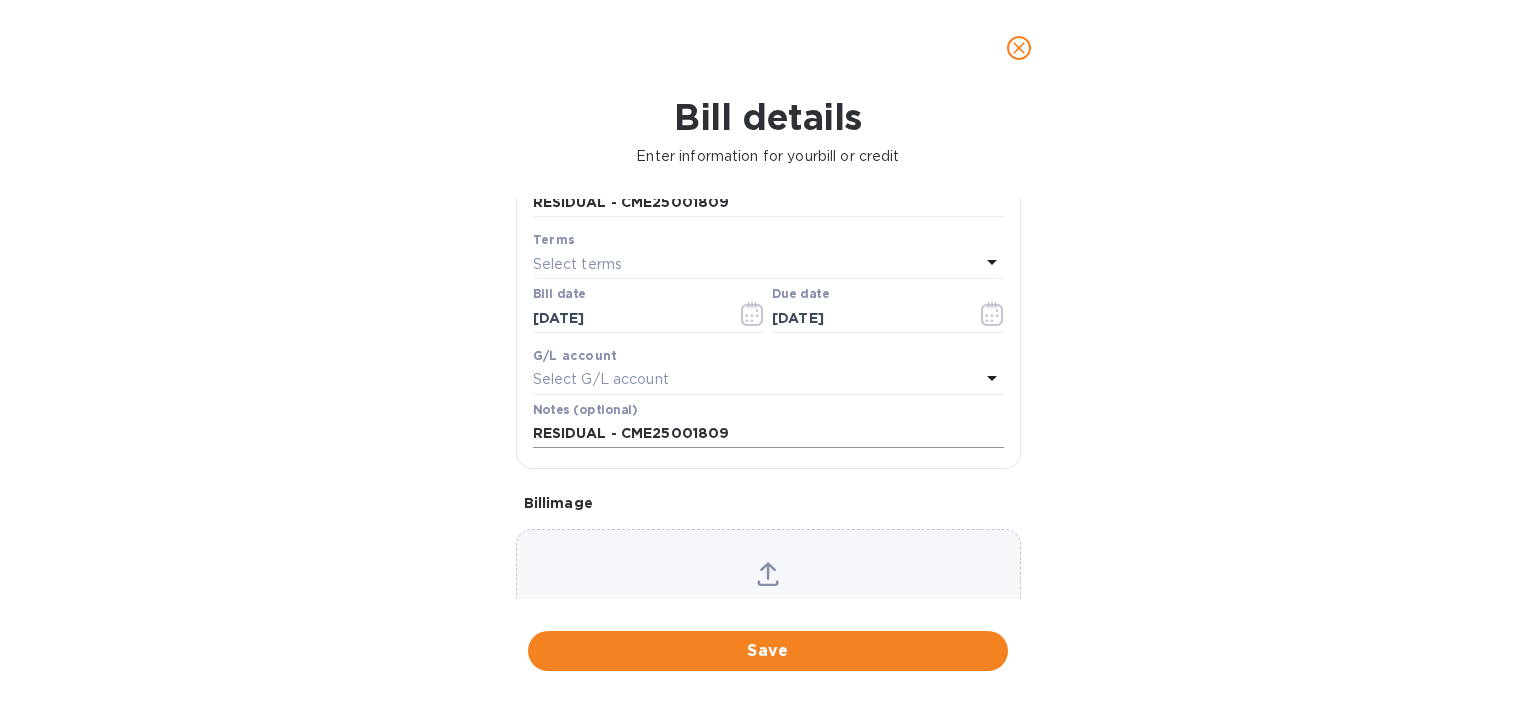 click on "RESIDUAL - CME25001809" at bounding box center (768, 434) 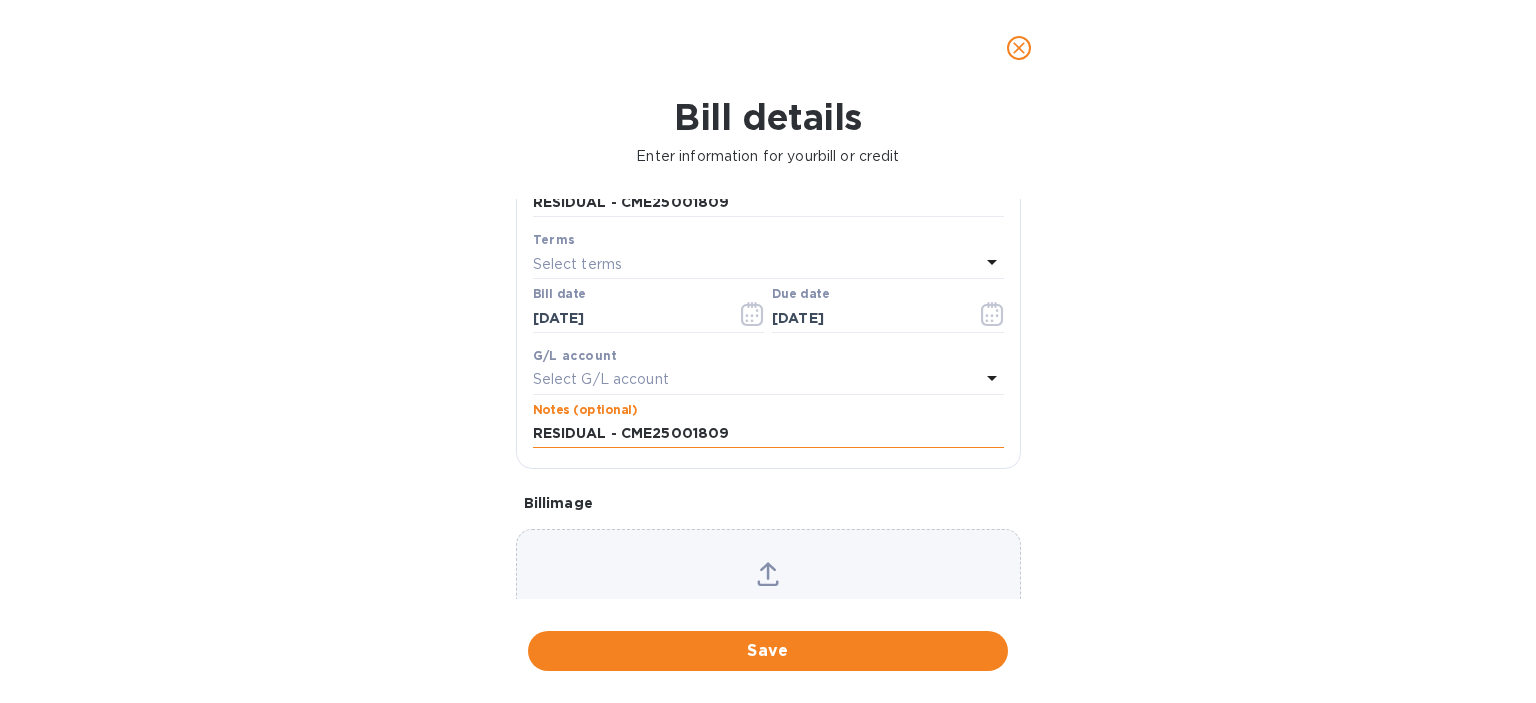 paste on "PGF011044" 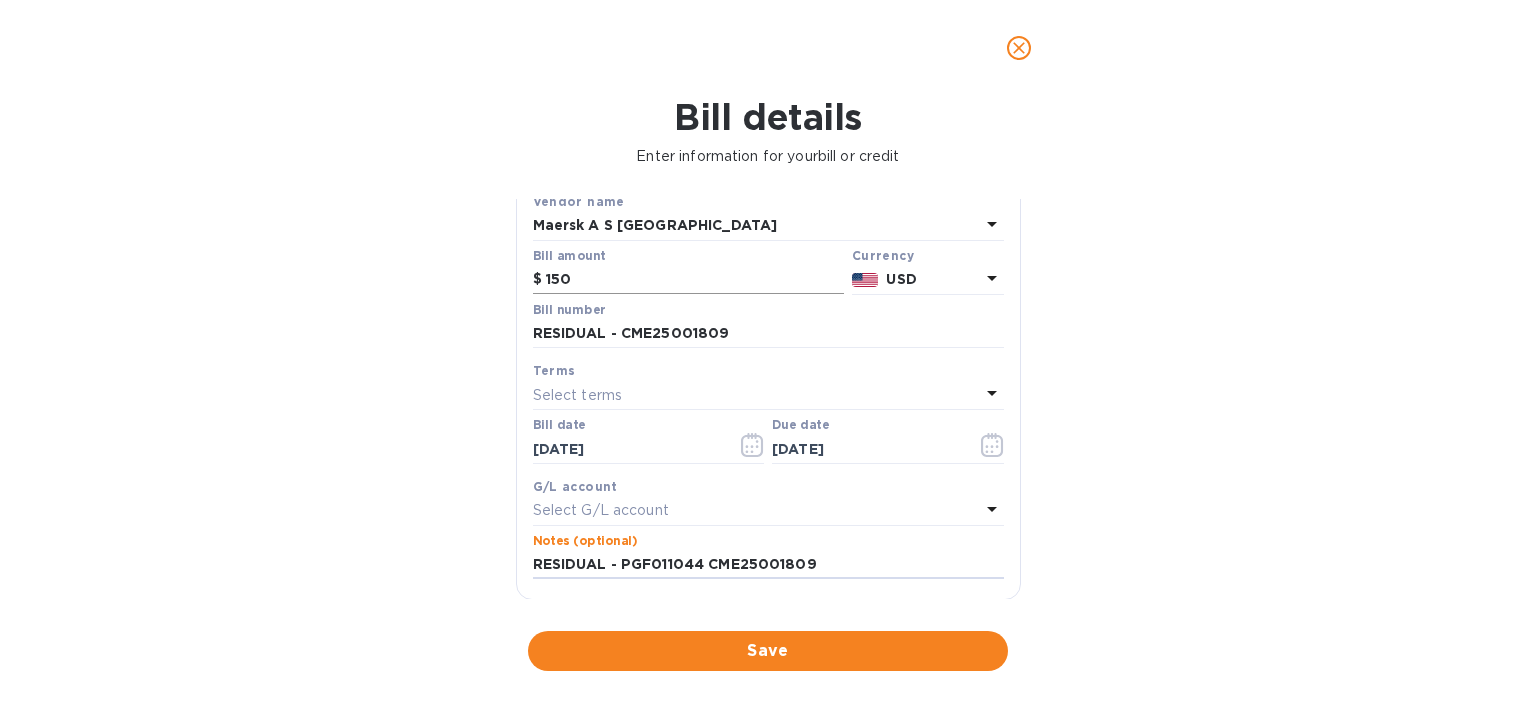 scroll, scrollTop: 51, scrollLeft: 0, axis: vertical 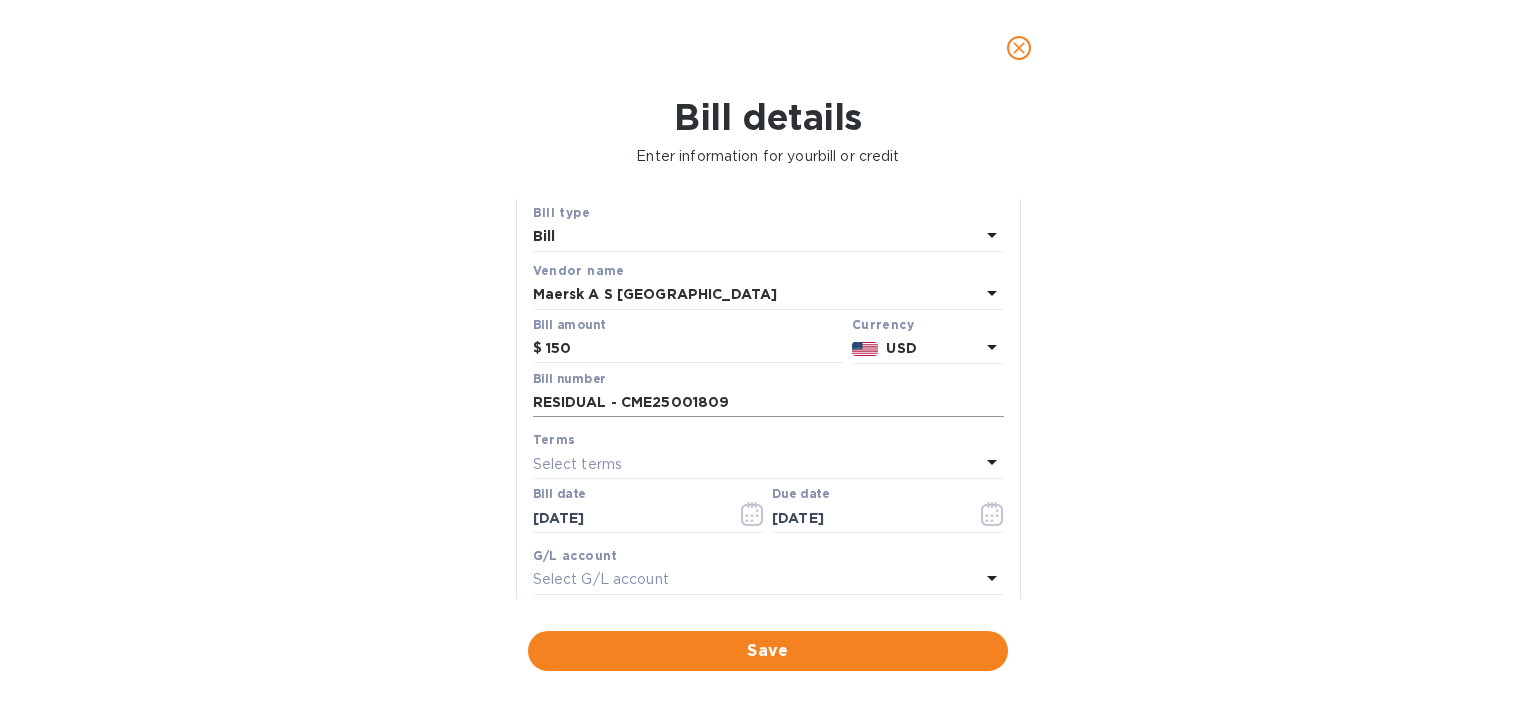 type on "RESIDUAL - PGF011044 CME25001809" 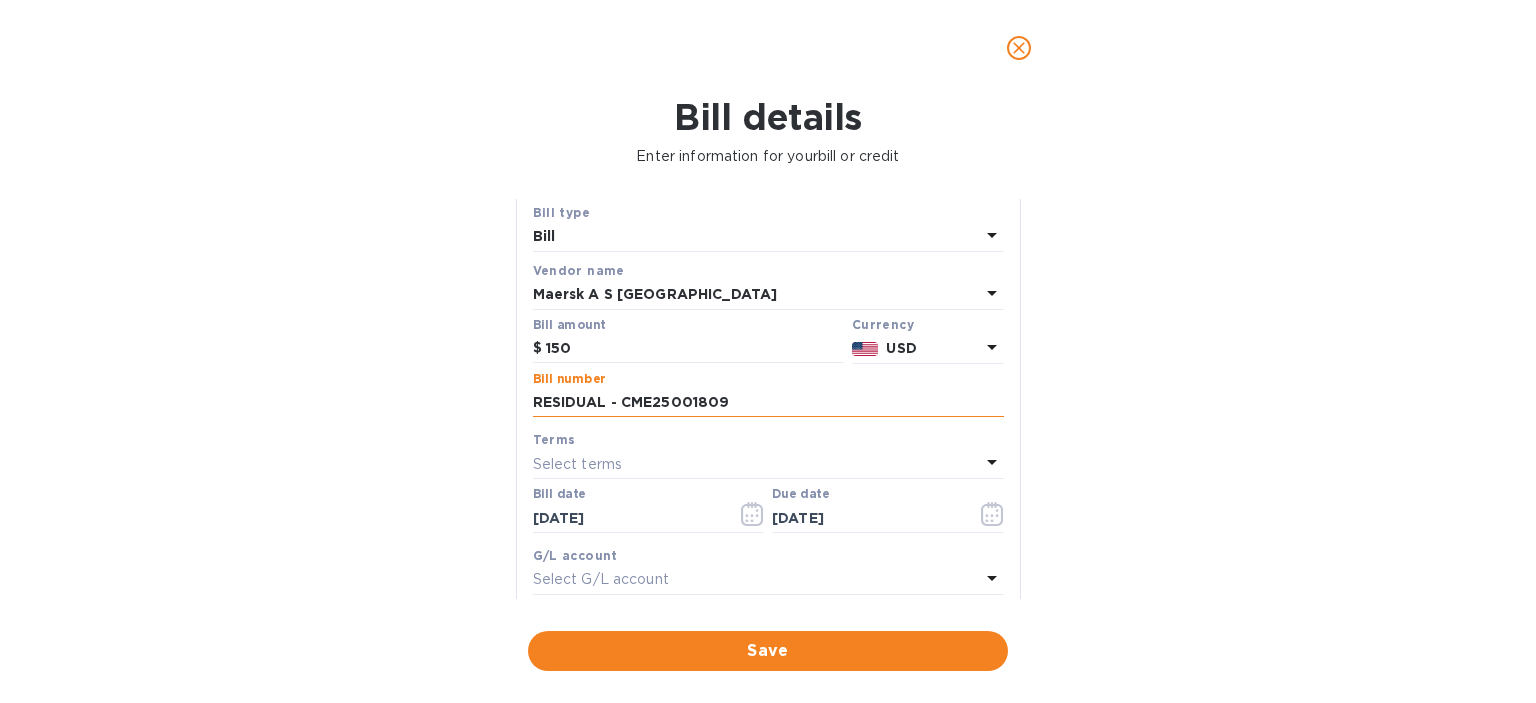 click on "RESIDUAL - CME25001809" at bounding box center (768, 403) 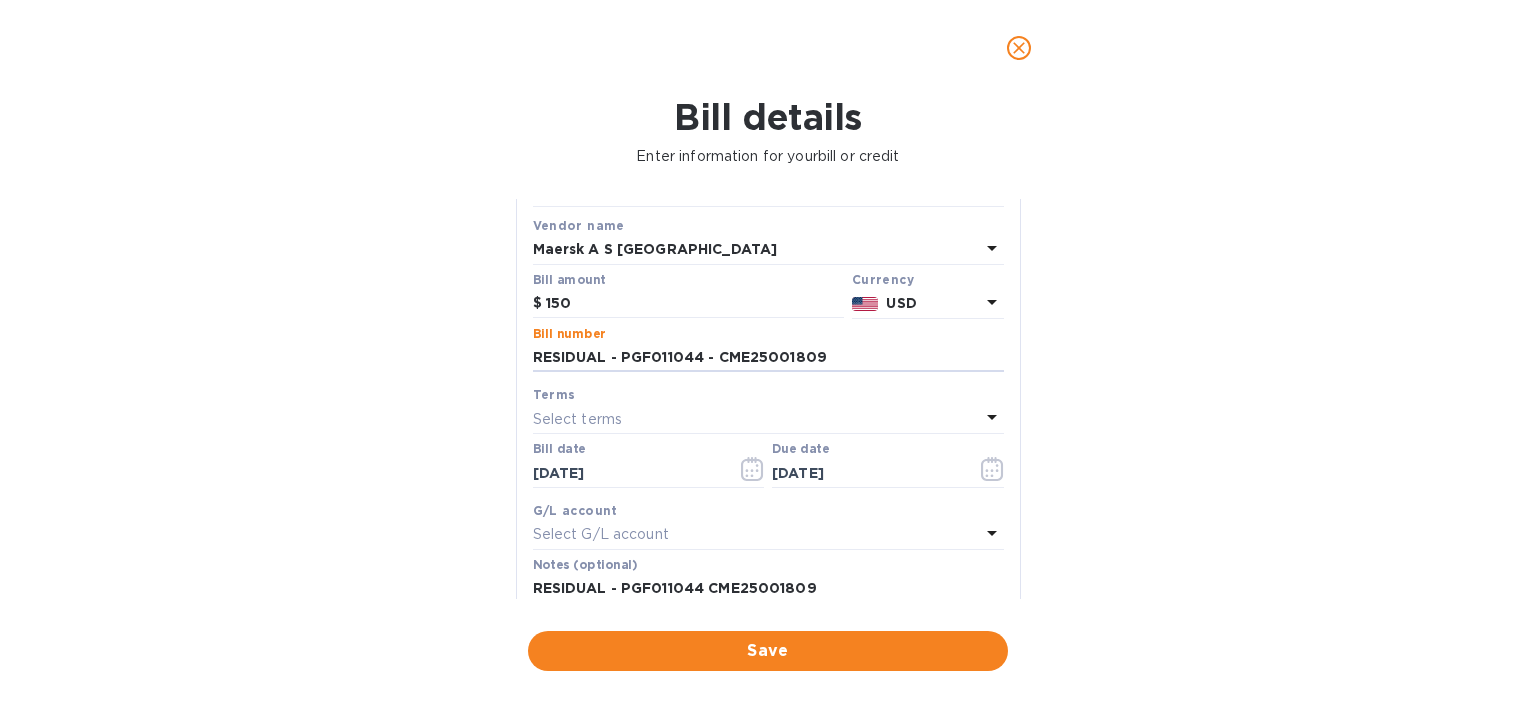 scroll, scrollTop: 251, scrollLeft: 0, axis: vertical 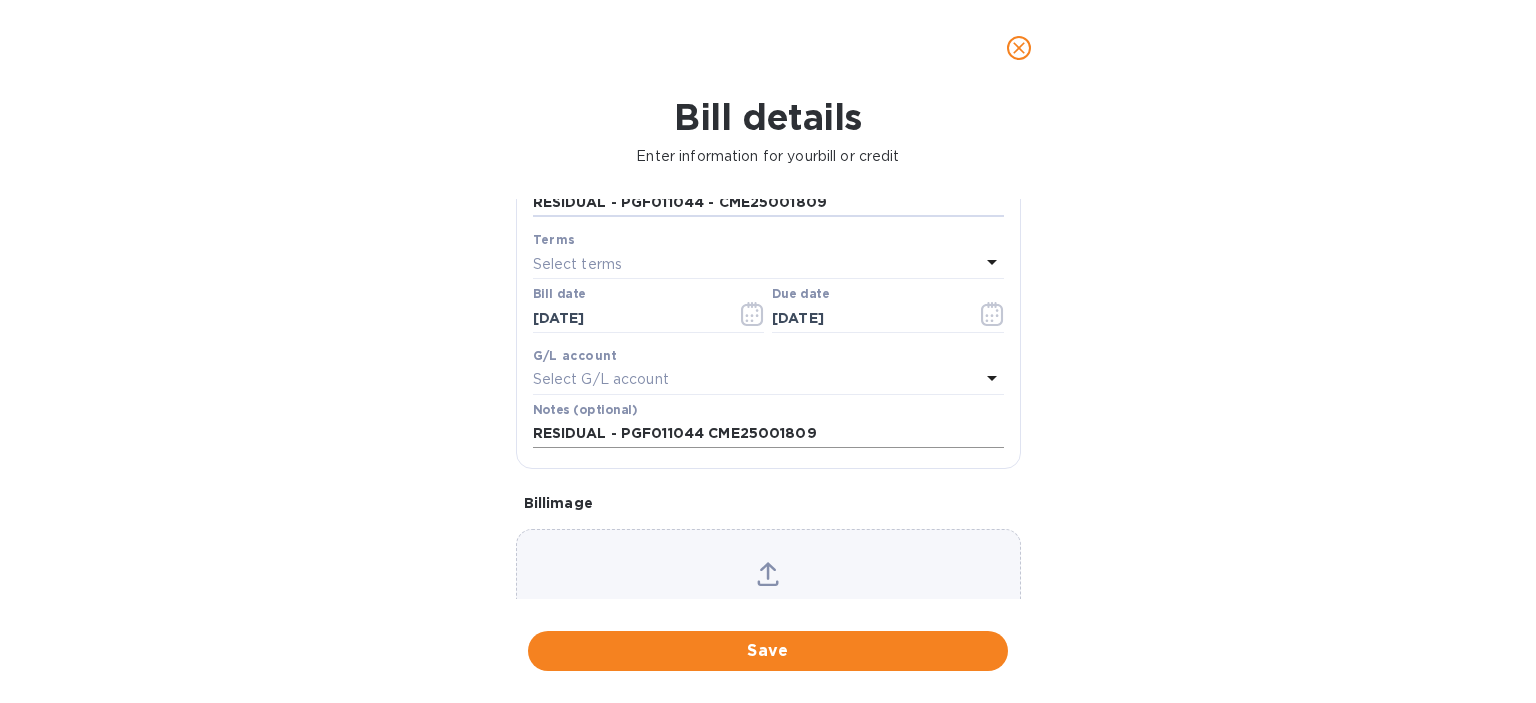 type on "RESIDUAL - PGF011044 - CME25001809" 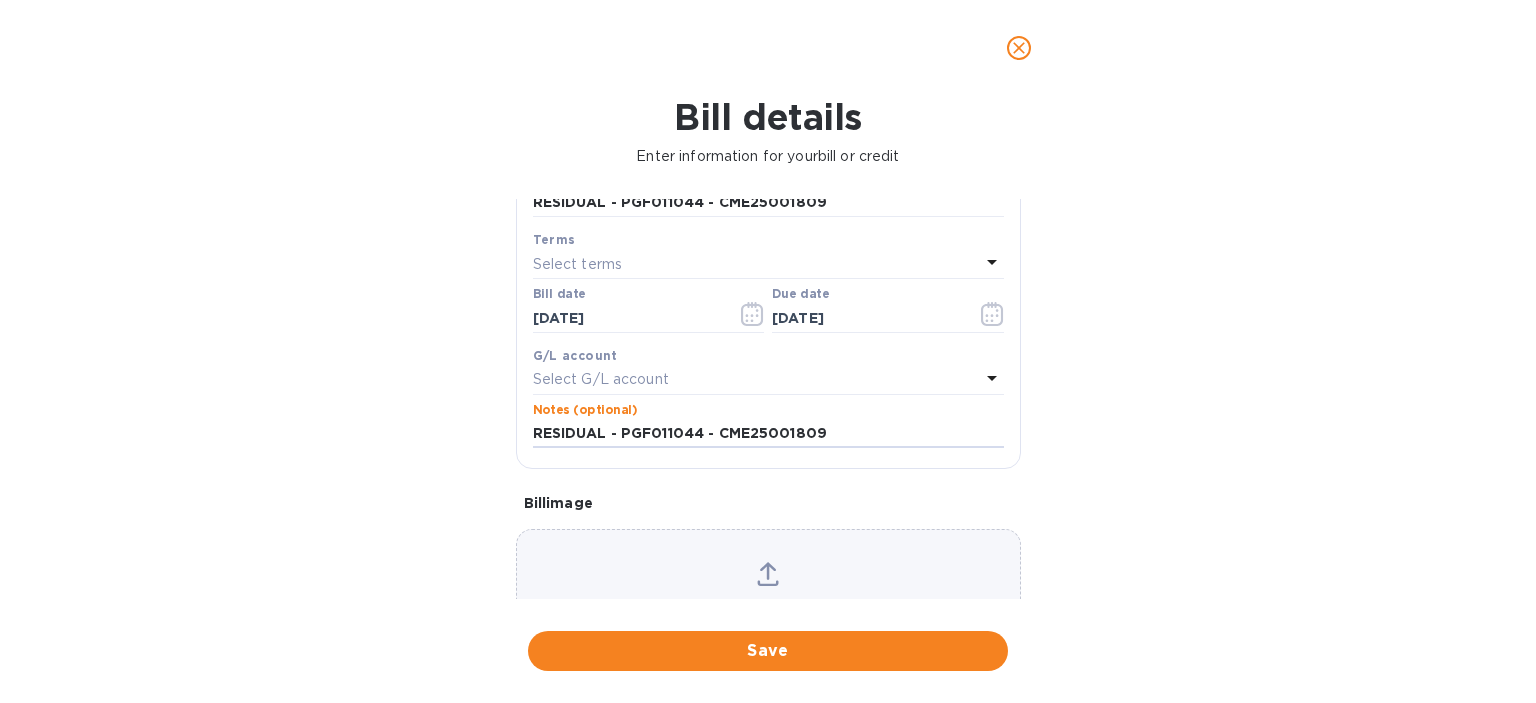 type on "RESIDUAL - PGF011044 - CME25001809" 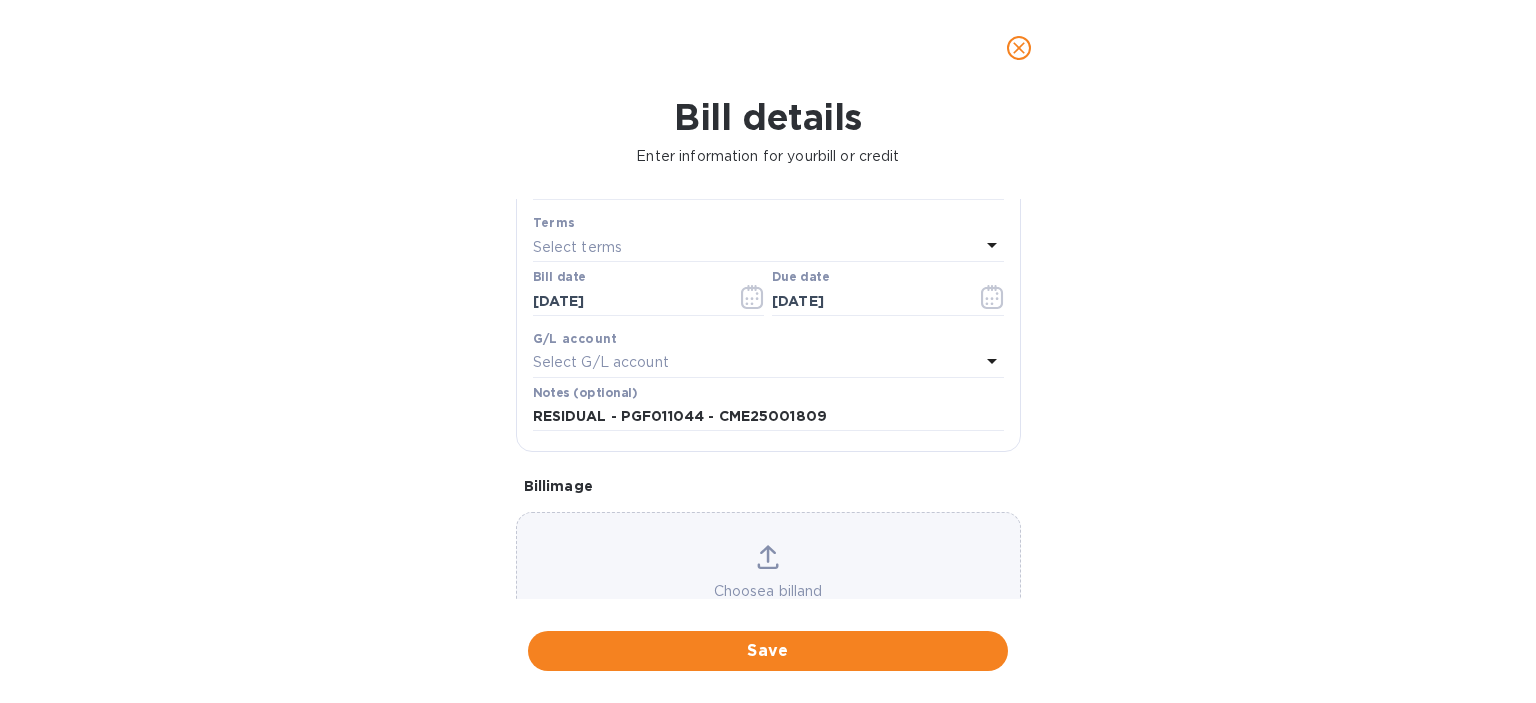 scroll, scrollTop: 300, scrollLeft: 0, axis: vertical 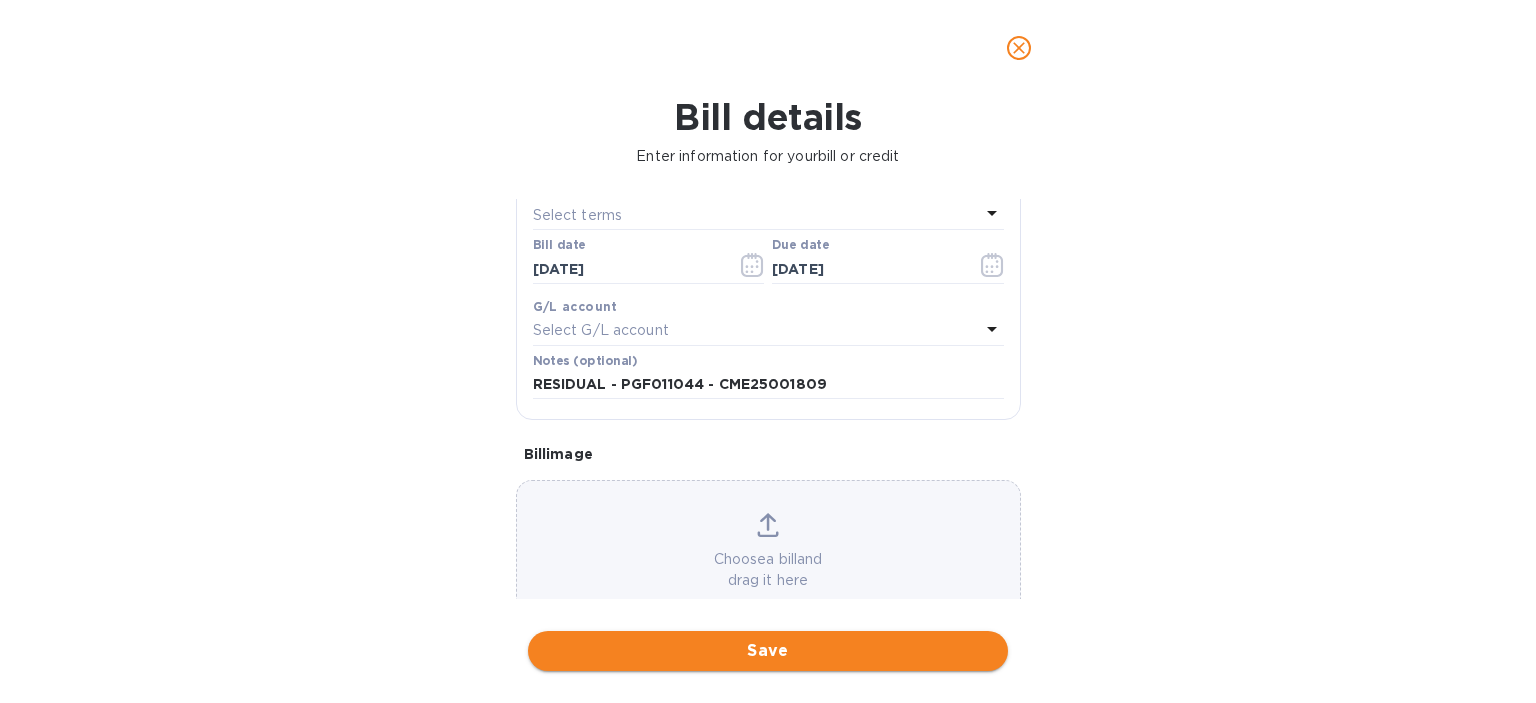 click on "Save" at bounding box center [768, 651] 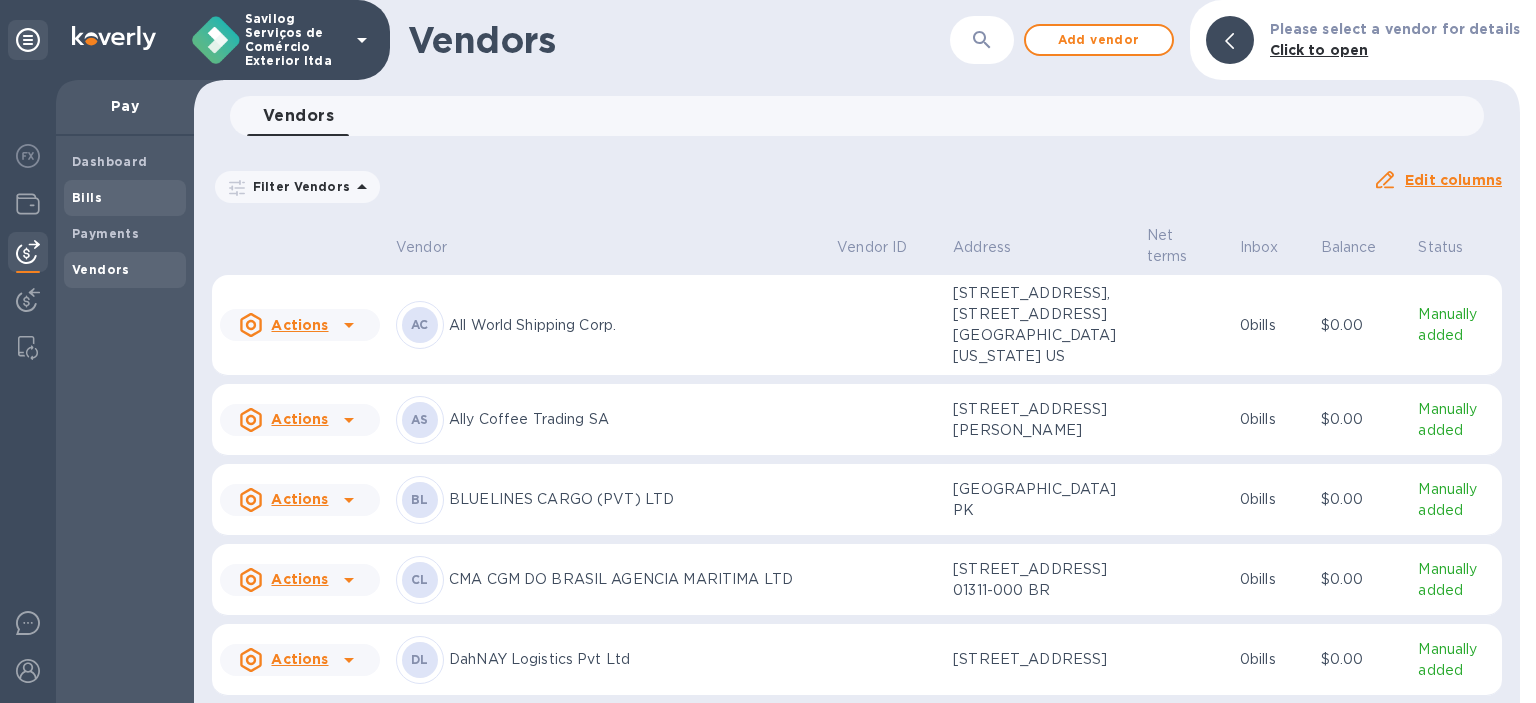click on "Bills" at bounding box center (87, 197) 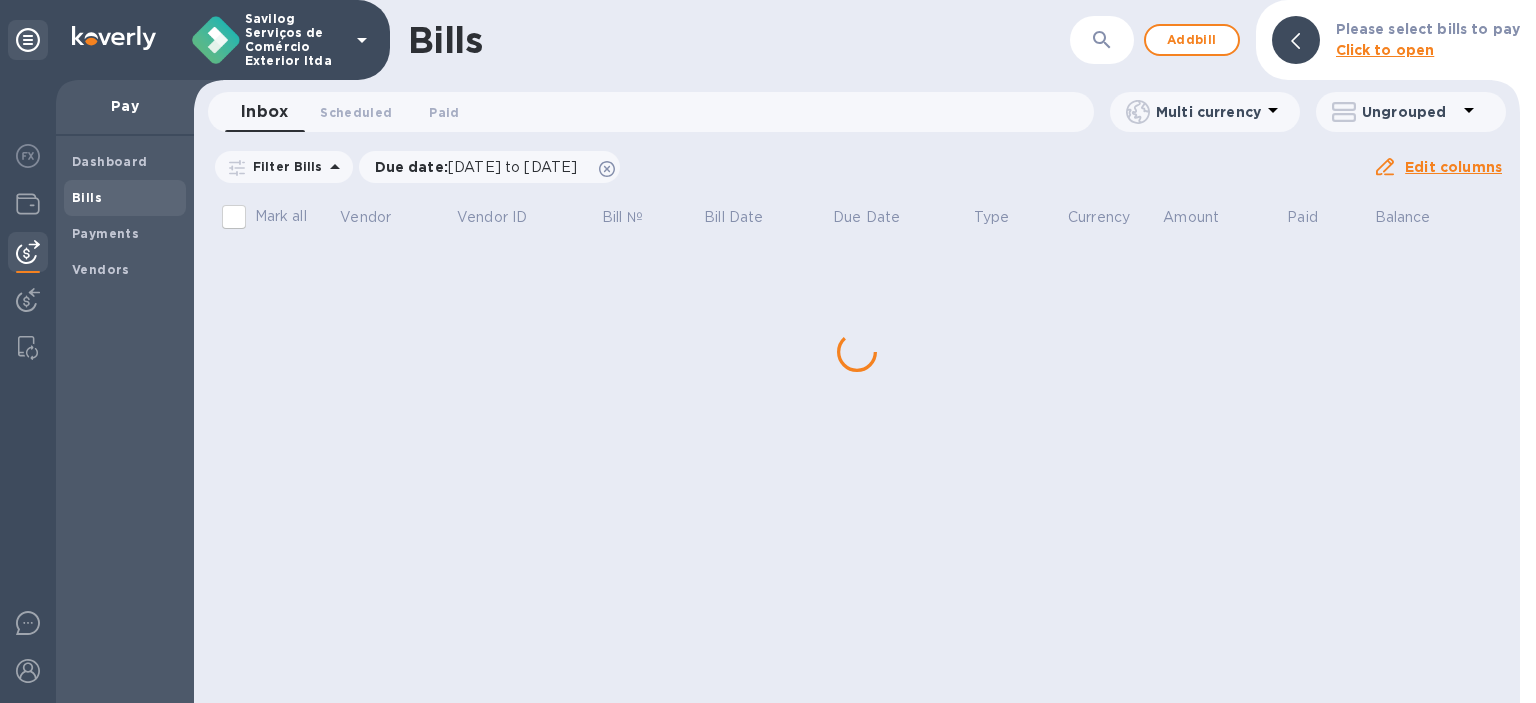 click on "Bills ​ Add   bill Please select bills to pay Click to open Inbox 0 Scheduled 0 Paid 0 Multi currency Ungrouped Filter Bills Due date :  [DATE] to [DATE] Amount   Paid   Balance   Edit columns Mark all Vendor Vendor ID Bill № Bill Date Due Date Type Currency Amount Paid Balance" at bounding box center (857, 351) 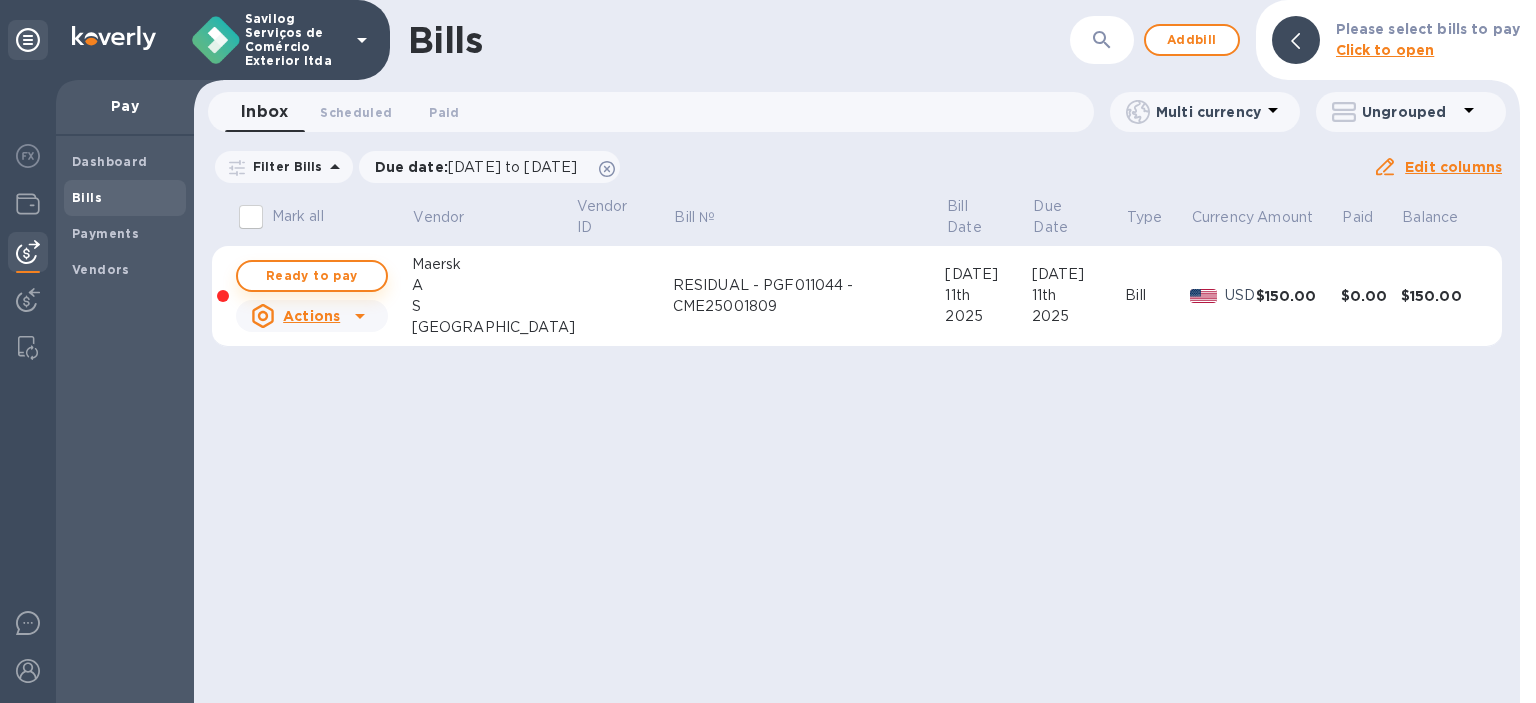 click on "Ready to pay" at bounding box center [312, 276] 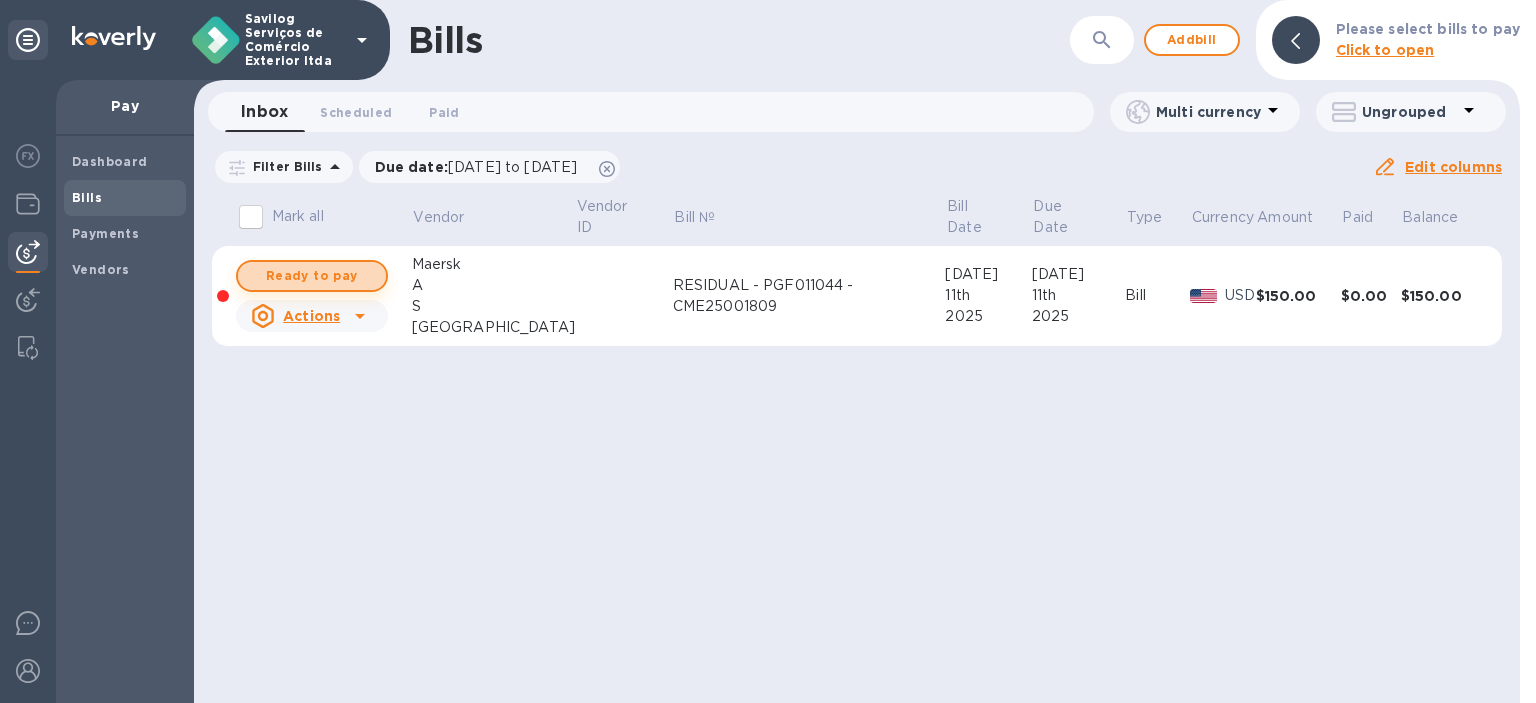 click on "Ready to pay" at bounding box center (312, 276) 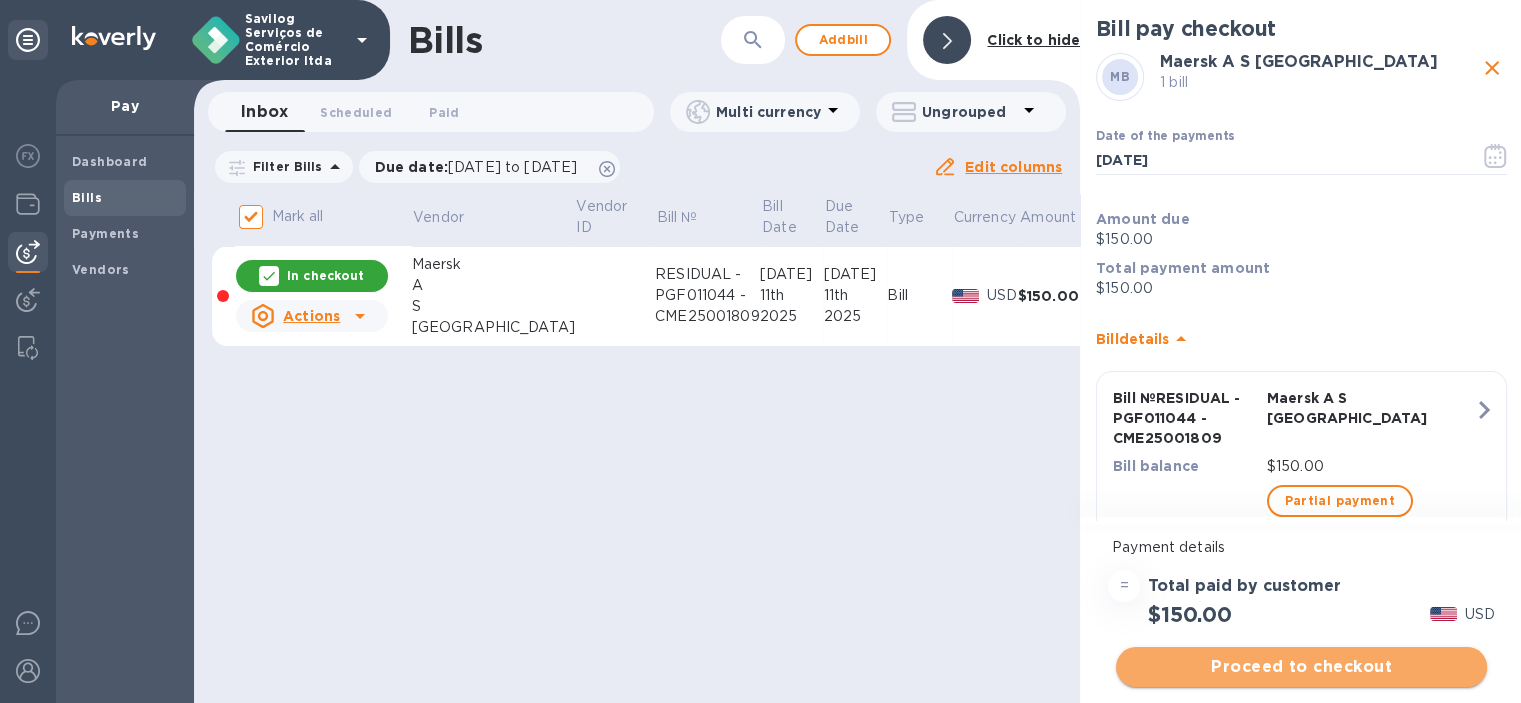 click on "Proceed to checkout" at bounding box center (1301, 667) 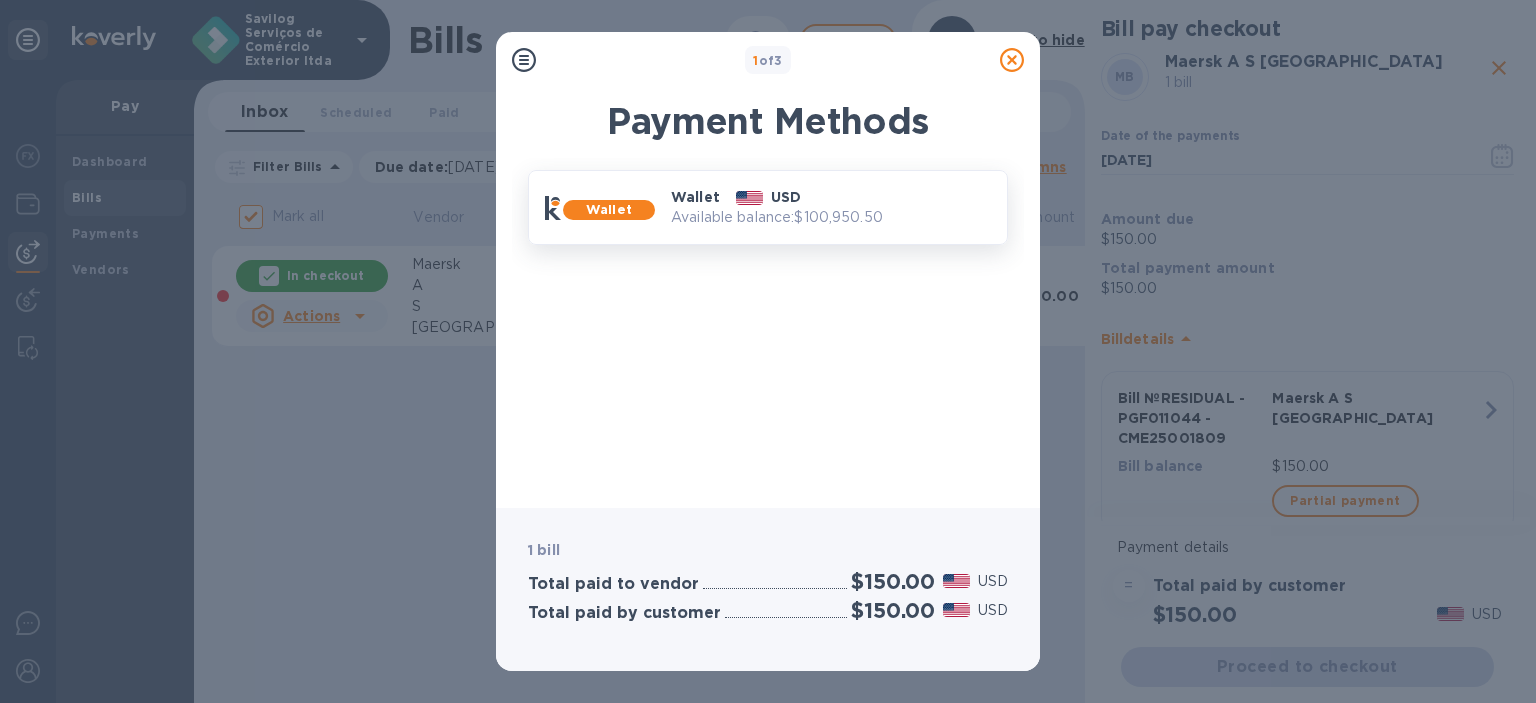 click on "USD" at bounding box center (786, 197) 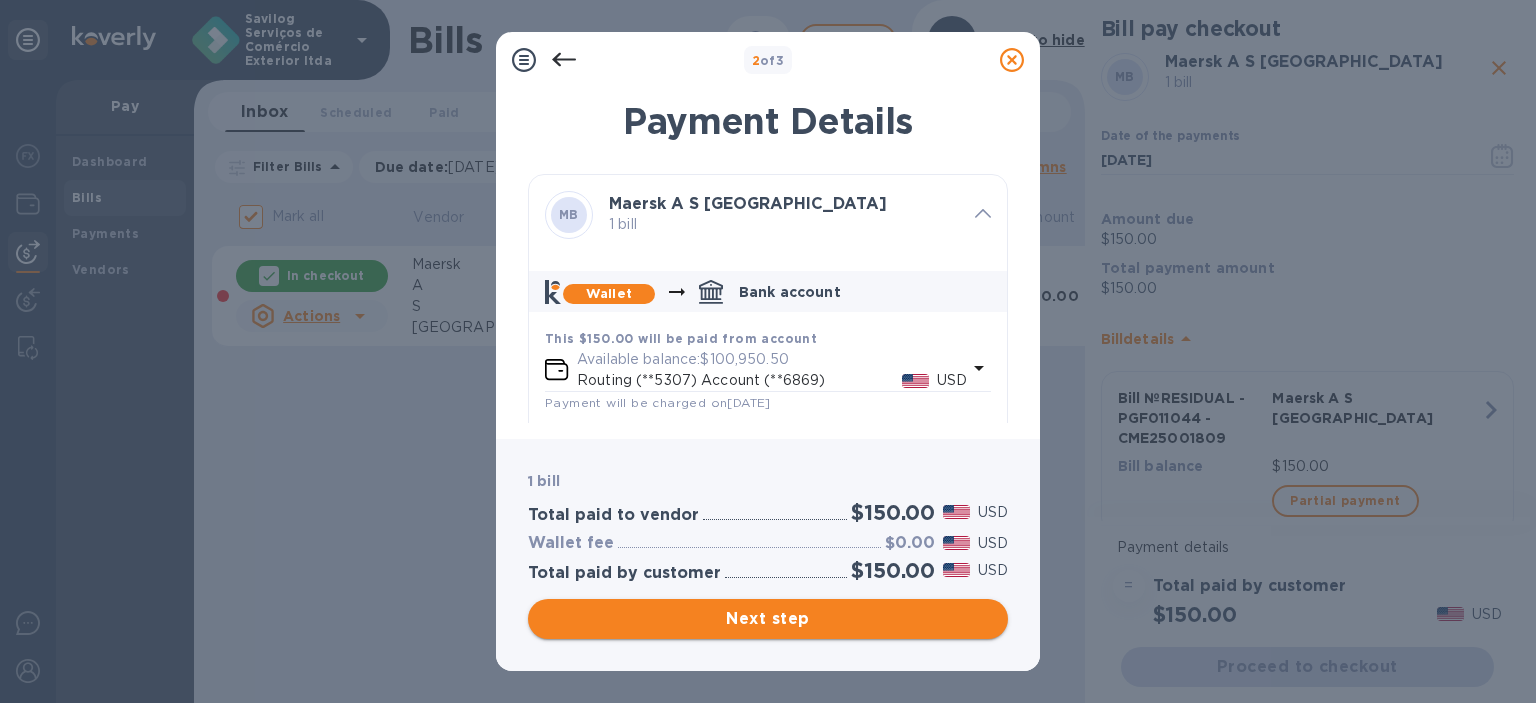 click on "Next step" at bounding box center [768, 619] 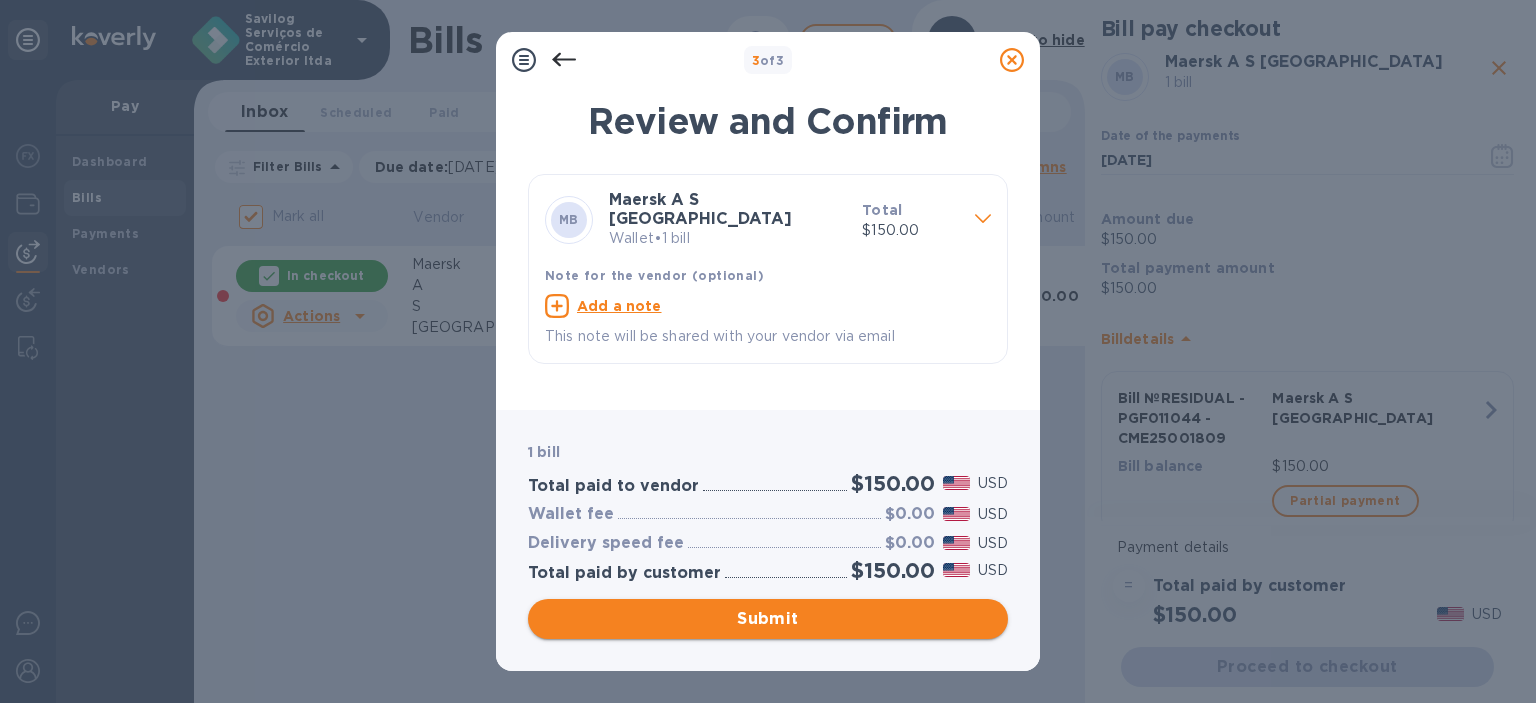 click on "Submit" at bounding box center (768, 619) 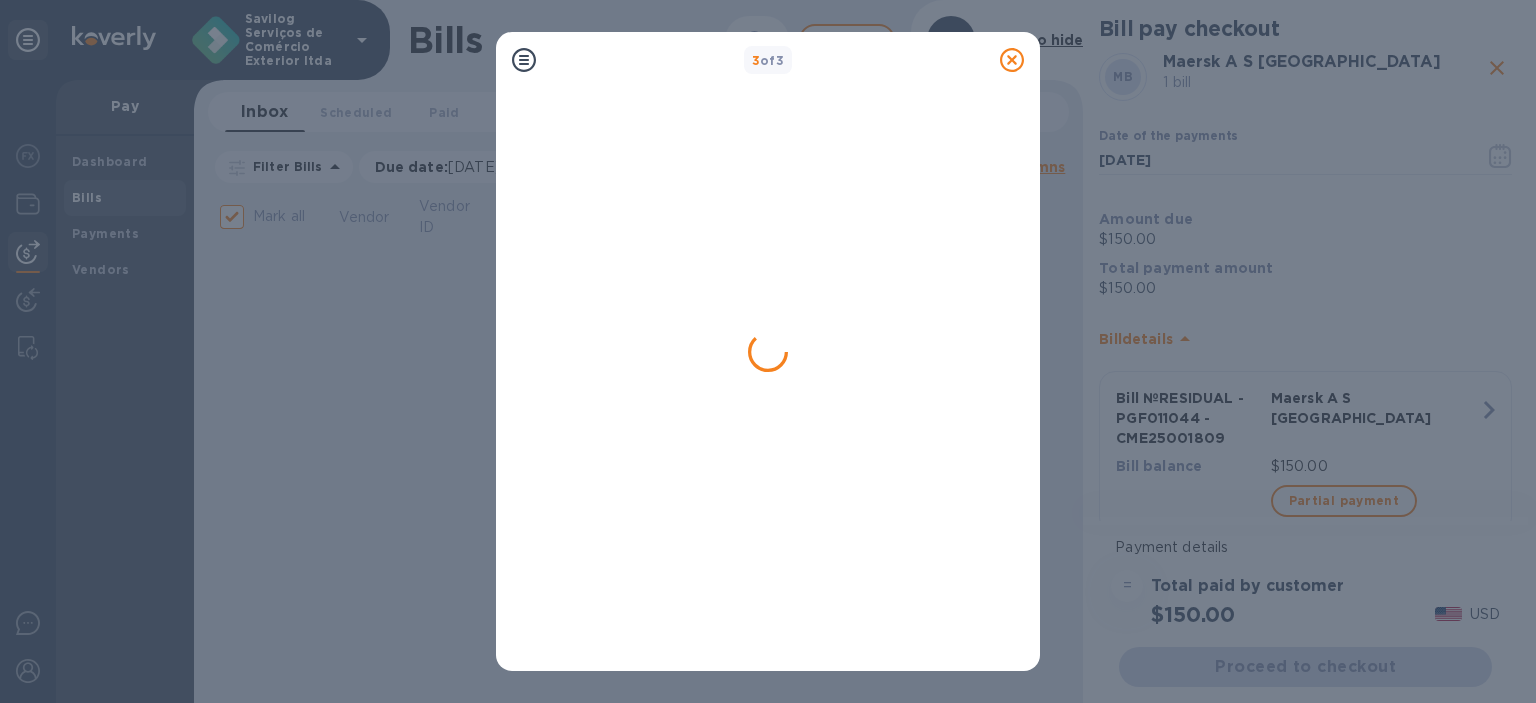 checkbox on "false" 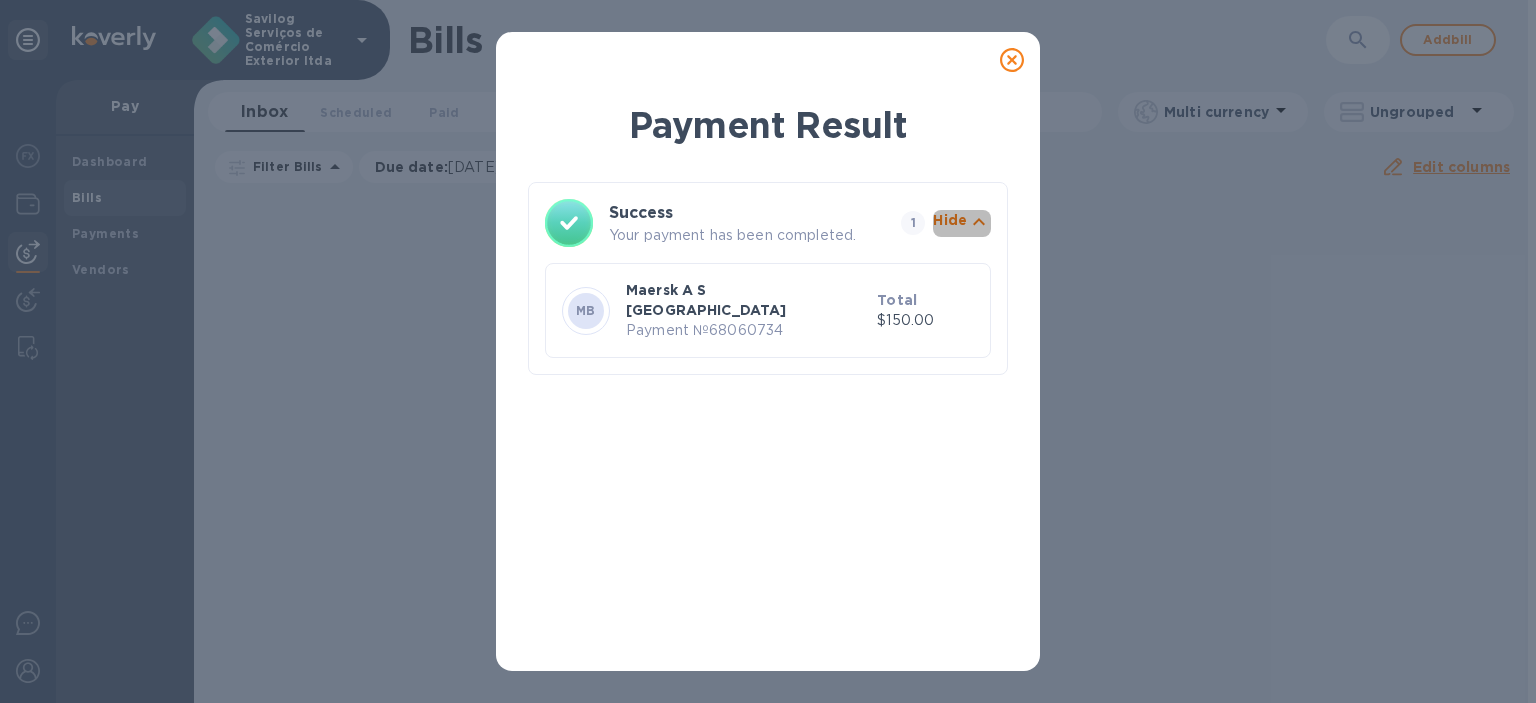 click on "Hide" at bounding box center [950, 220] 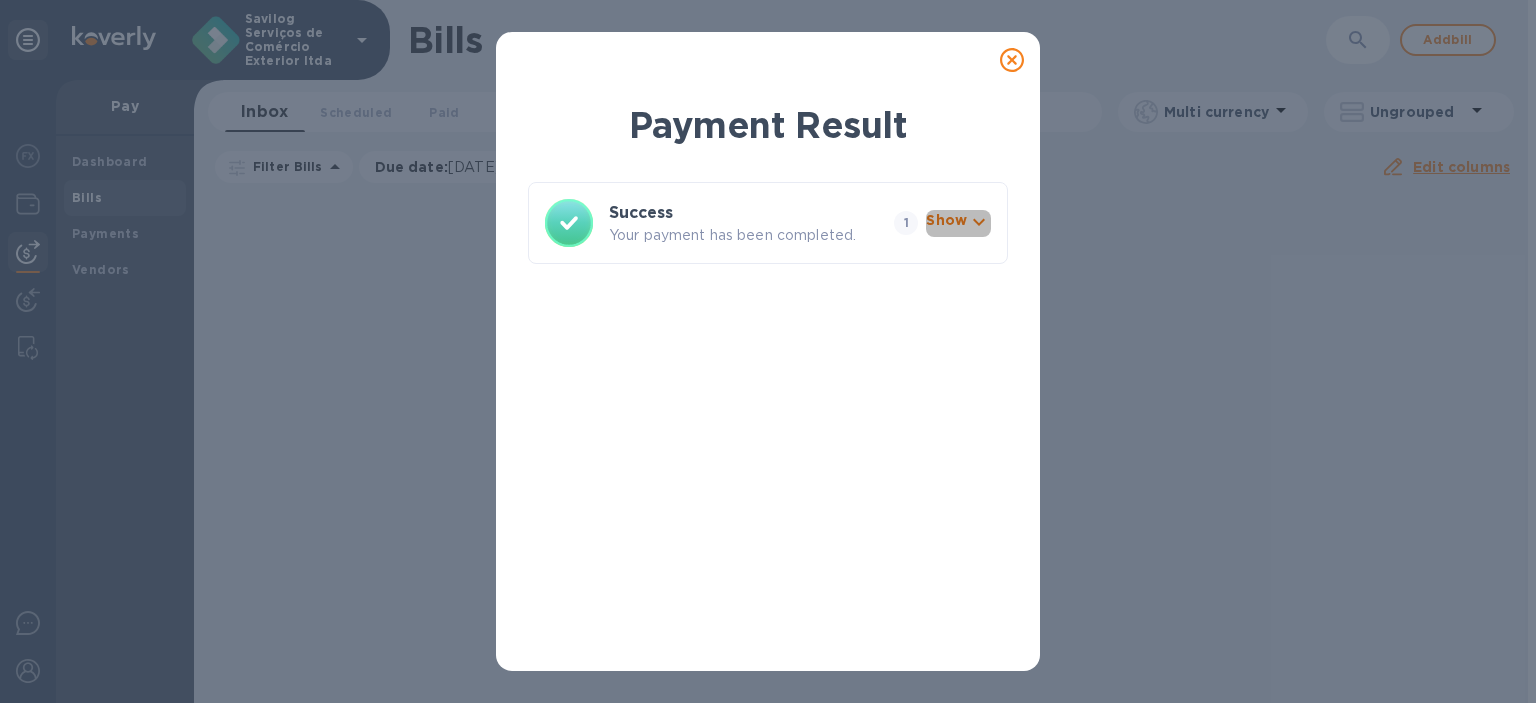 click on "Show" at bounding box center (946, 220) 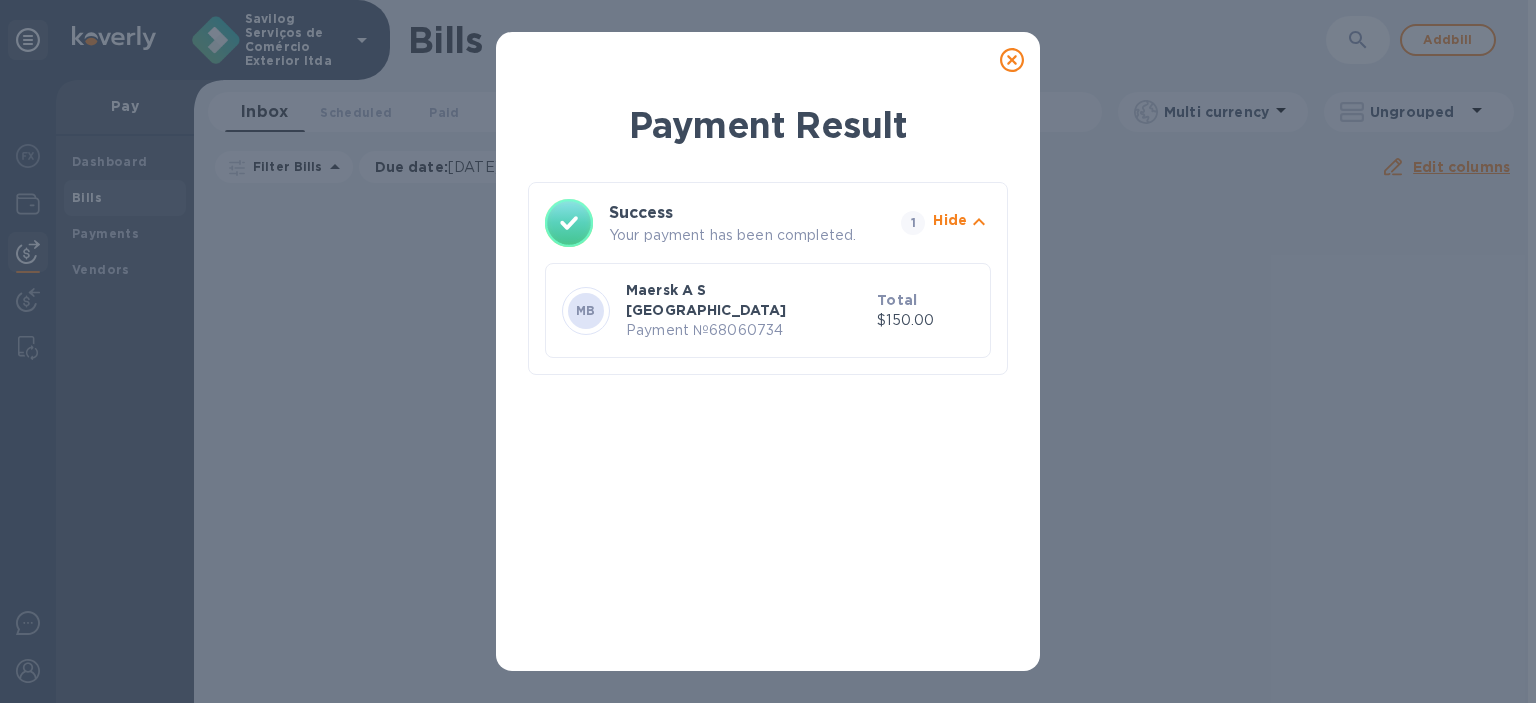 click on "Payment Result Success Your payment has been completed. 1 Hide MB Maersk A S Brasil Payment № 68060734 Total $150.00" at bounding box center [768, 351] 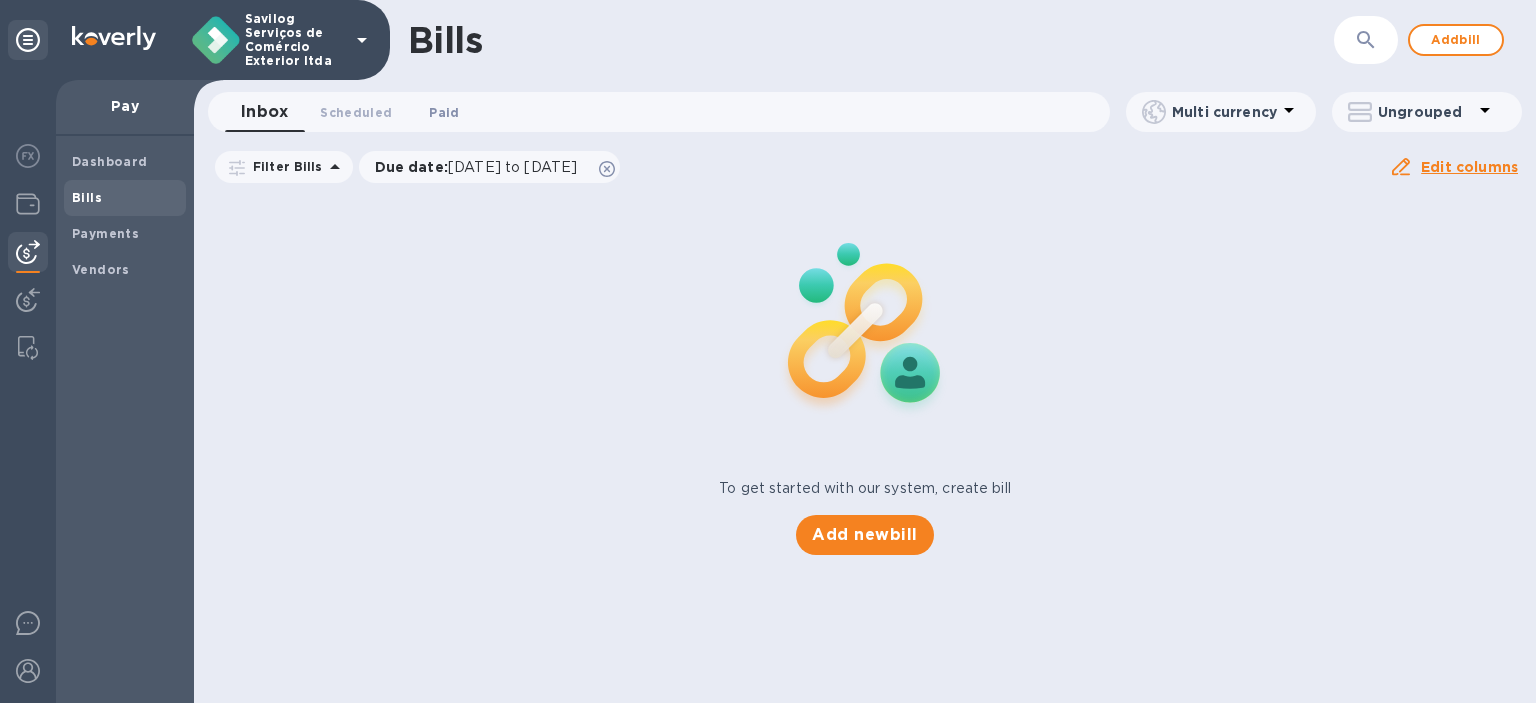 drag, startPoint x: 418, startPoint y: 116, endPoint x: 443, endPoint y: 109, distance: 25.96151 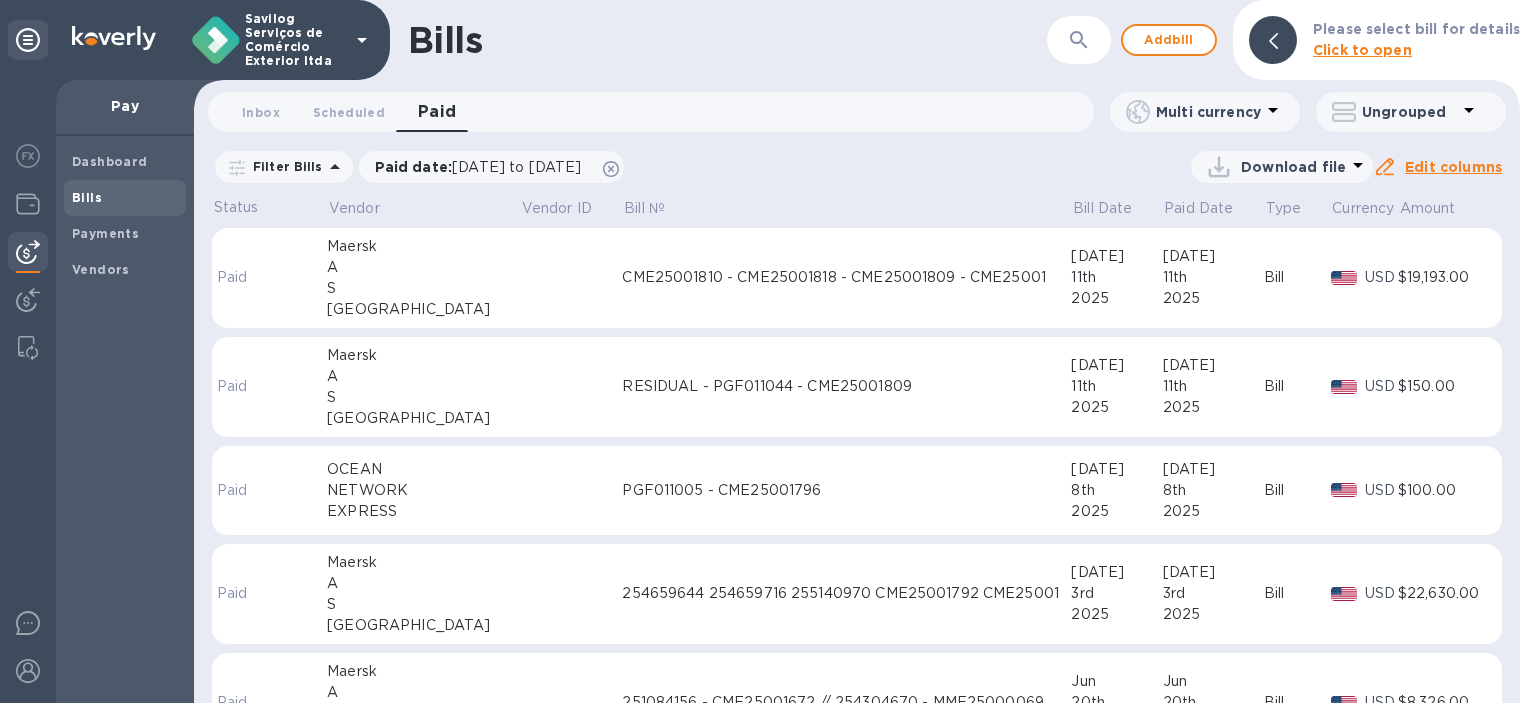 click on "RESIDUAL - PGF011044 - CME25001809" at bounding box center [846, 386] 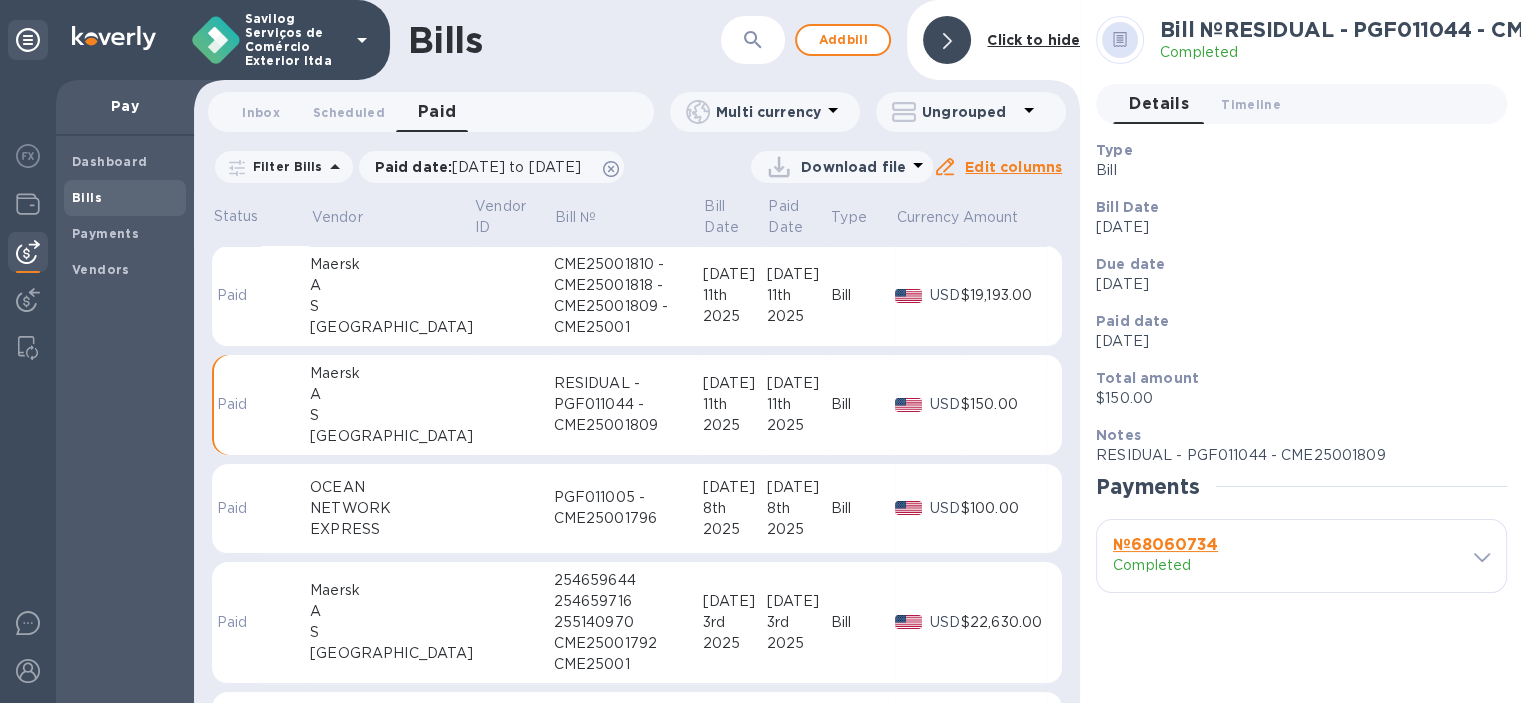 click on "№  68060734" at bounding box center (1165, 544) 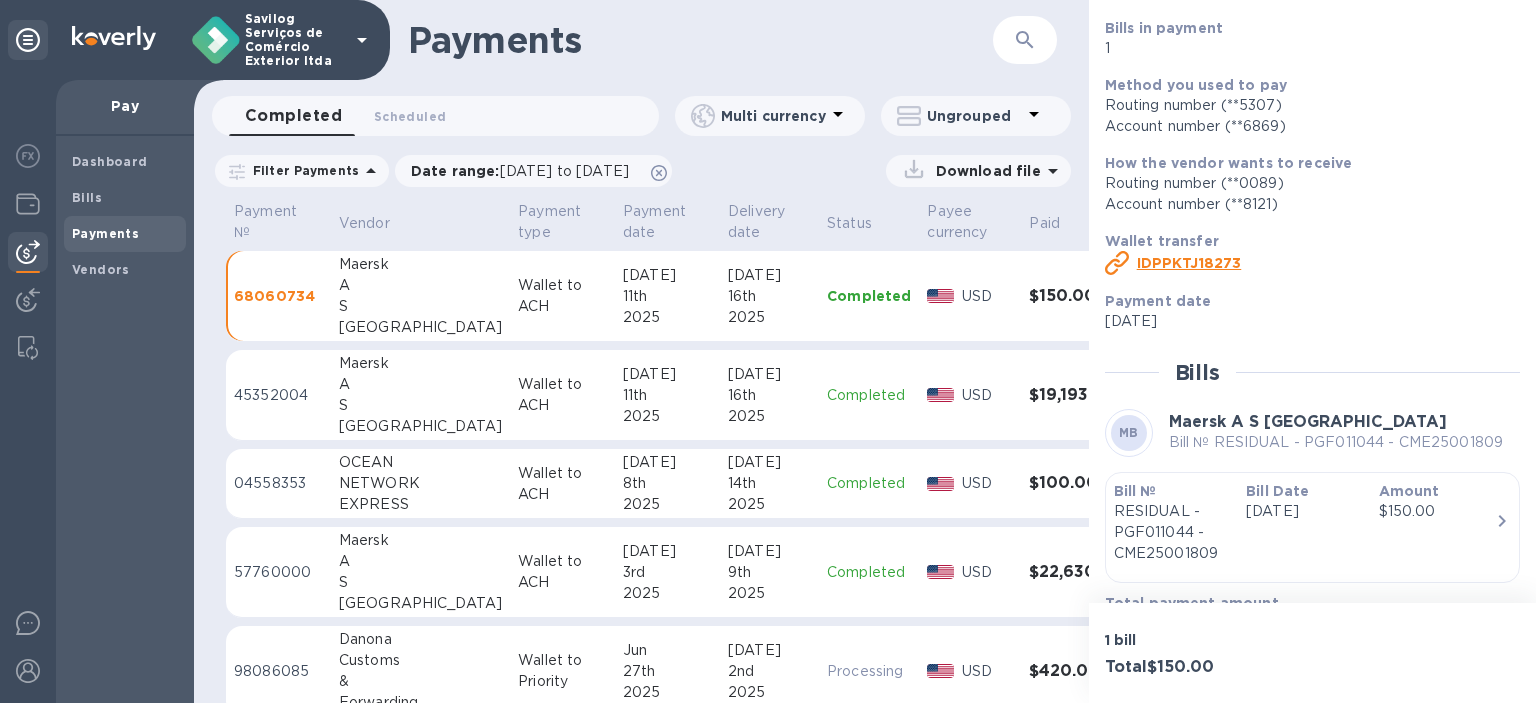 scroll, scrollTop: 230, scrollLeft: 0, axis: vertical 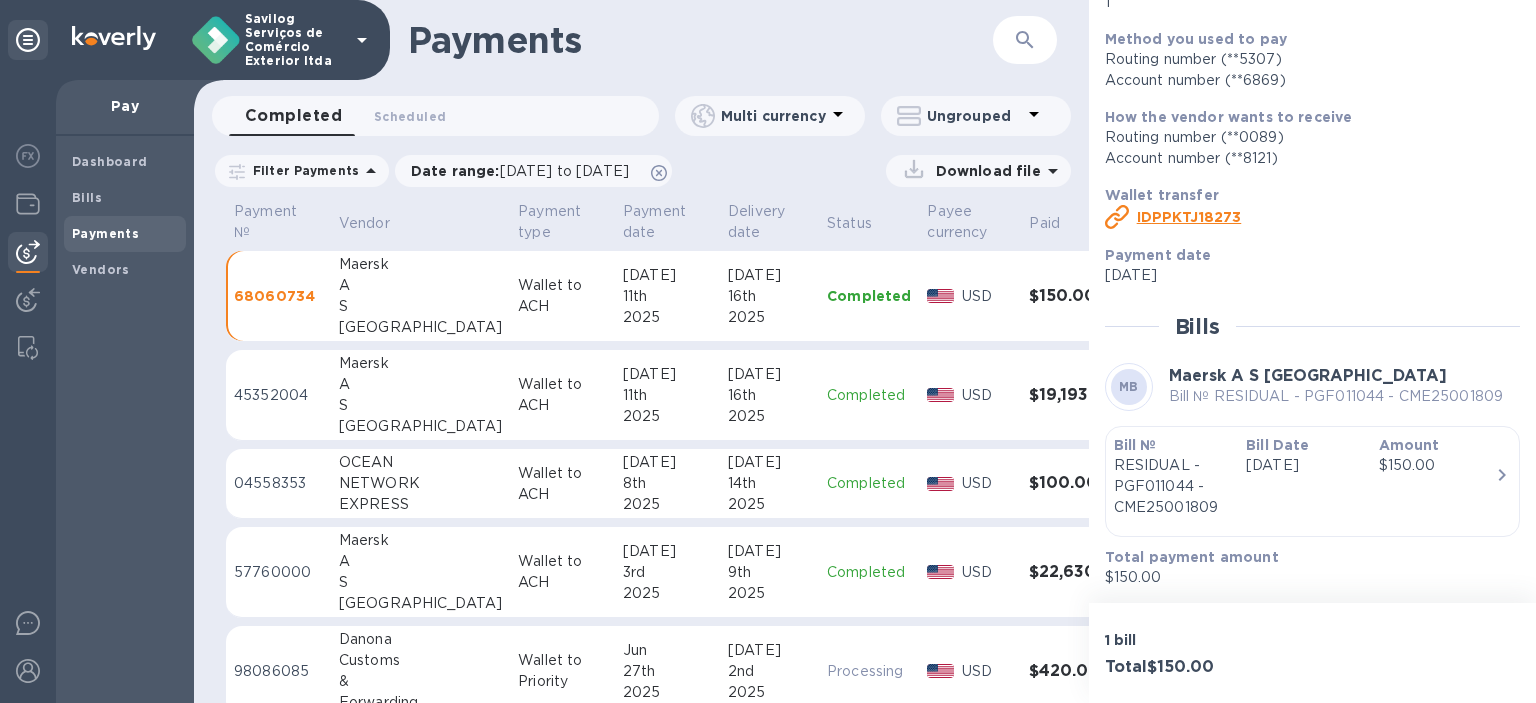 click on "RESIDUAL - PGF011044 - CME25001809" at bounding box center [1172, 486] 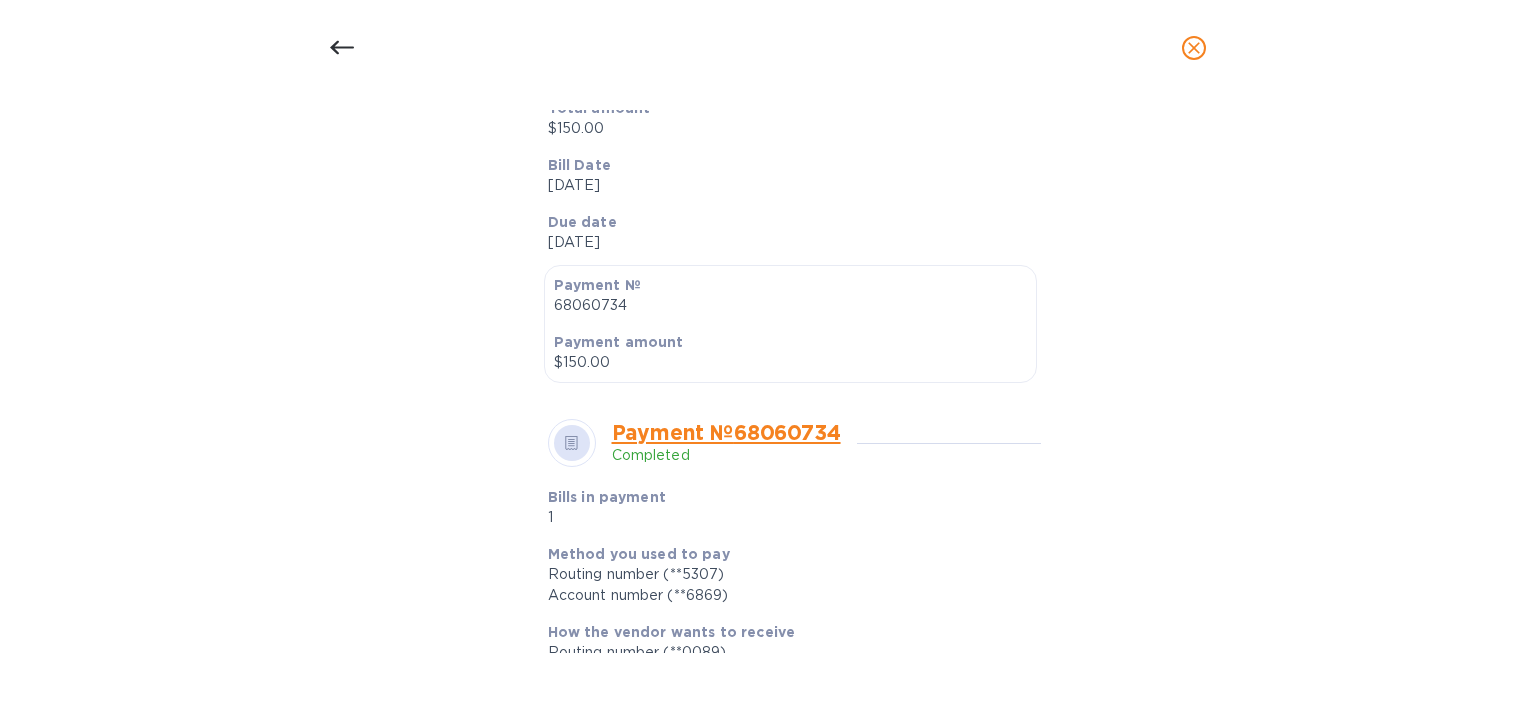 scroll, scrollTop: 0, scrollLeft: 0, axis: both 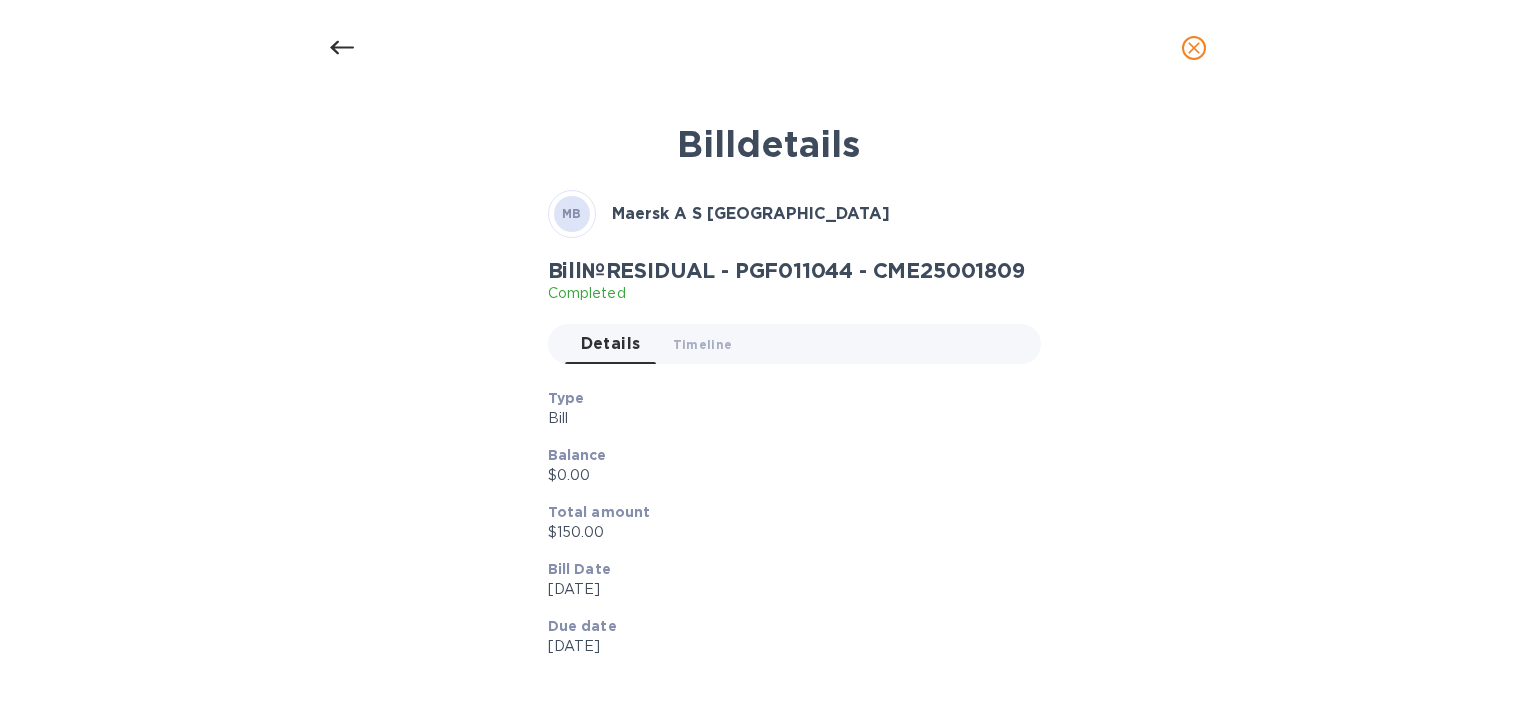 drag, startPoint x: 1181, startPoint y: 53, endPoint x: 1204, endPoint y: 51, distance: 23.086792 